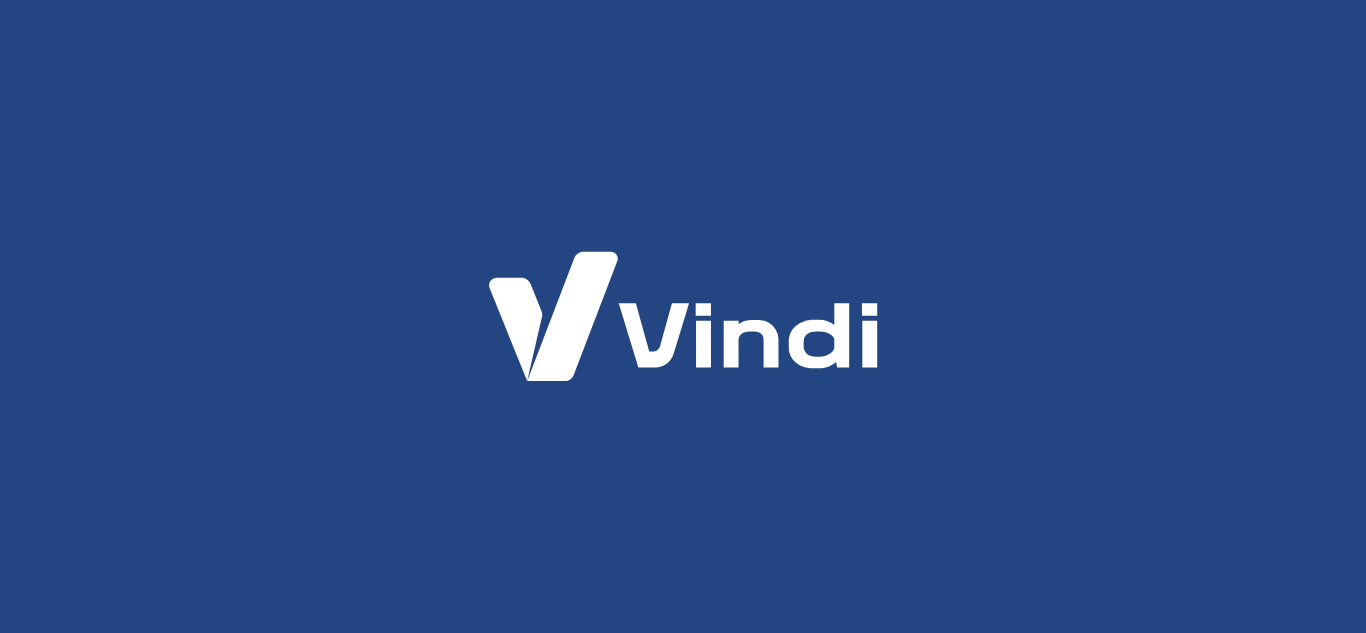 scroll, scrollTop: 0, scrollLeft: 0, axis: both 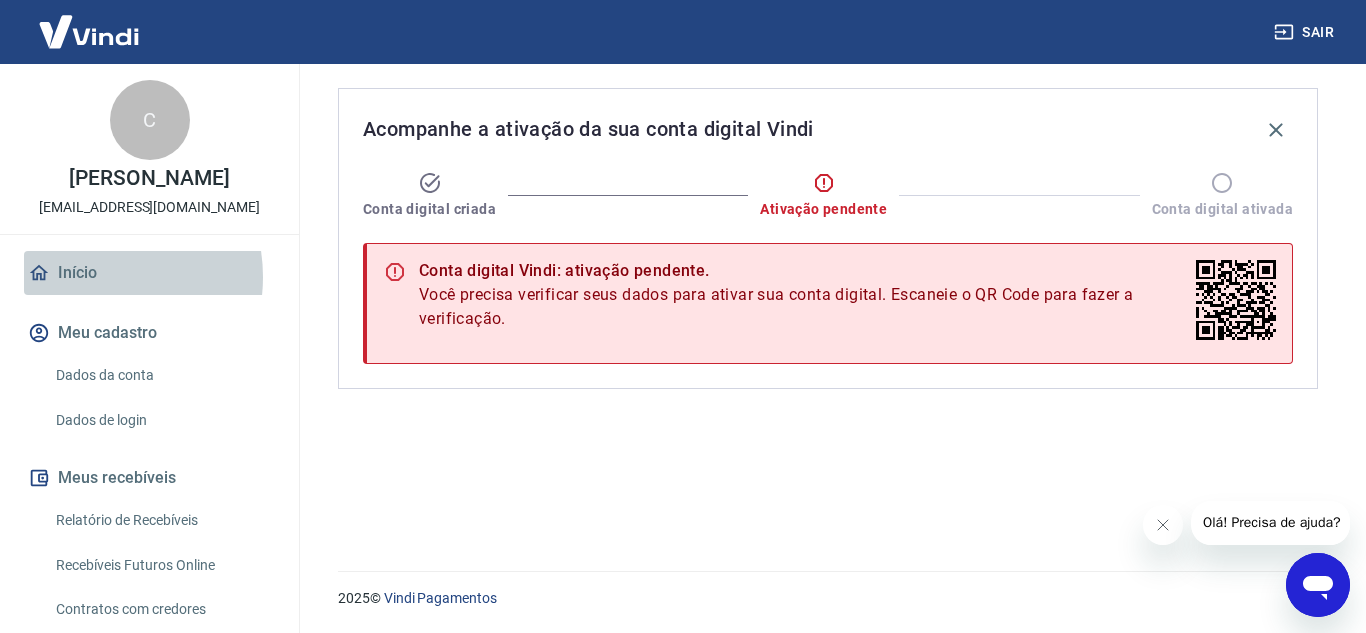 click on "Início" at bounding box center [149, 273] 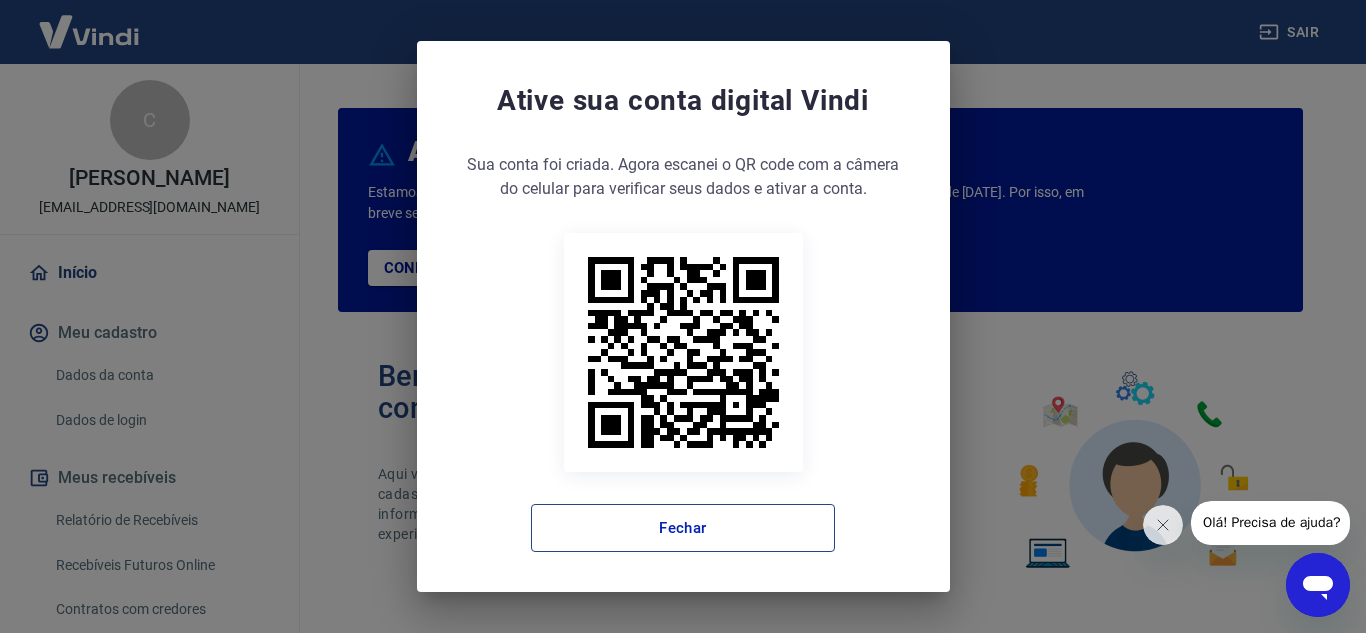 click on "Fechar" at bounding box center [683, 528] 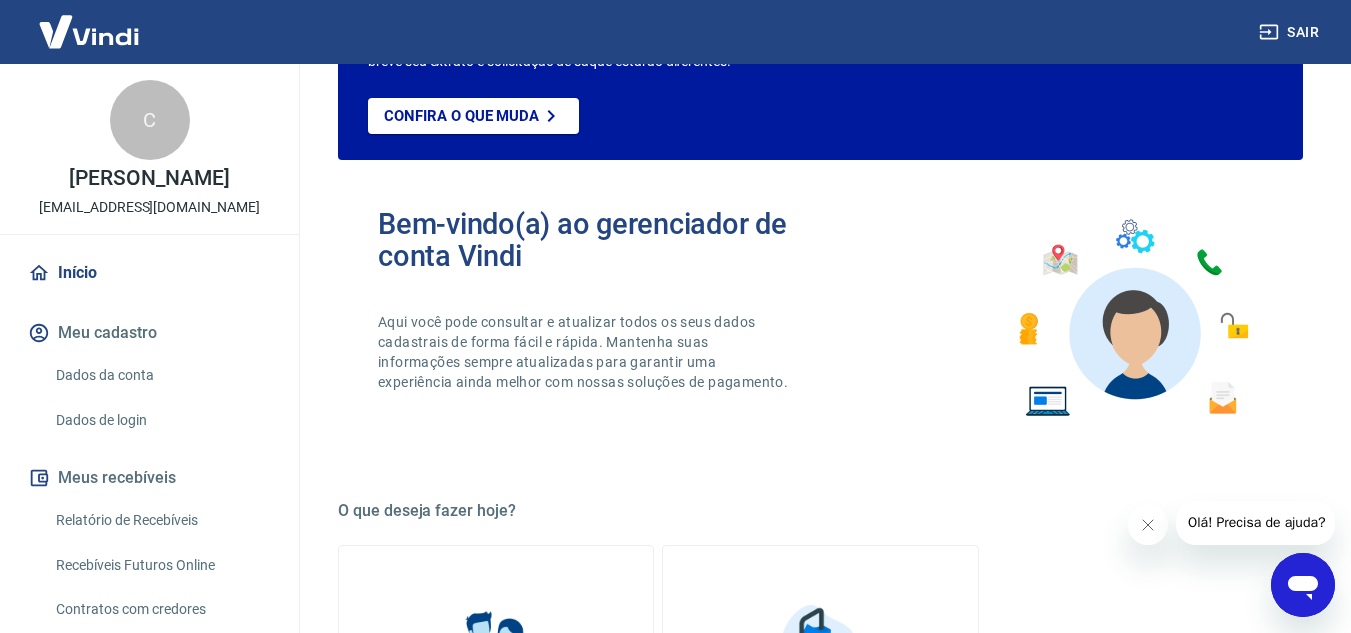 scroll, scrollTop: 200, scrollLeft: 0, axis: vertical 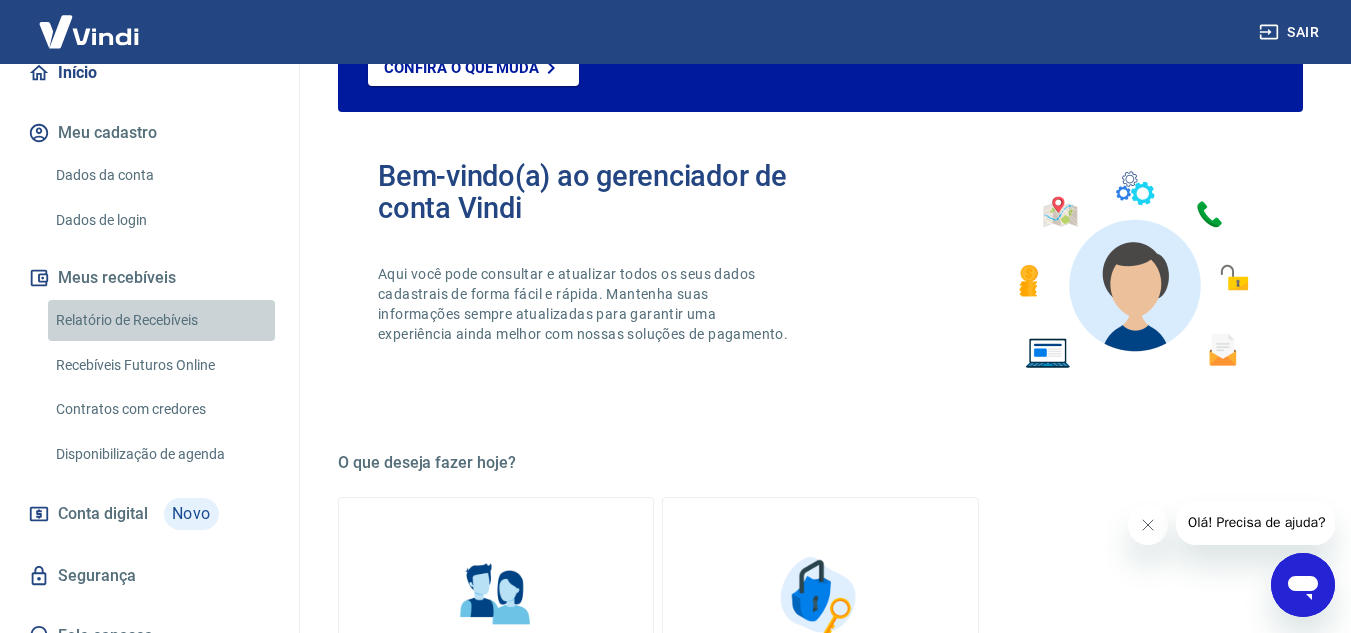 click on "Relatório de Recebíveis" at bounding box center (161, 320) 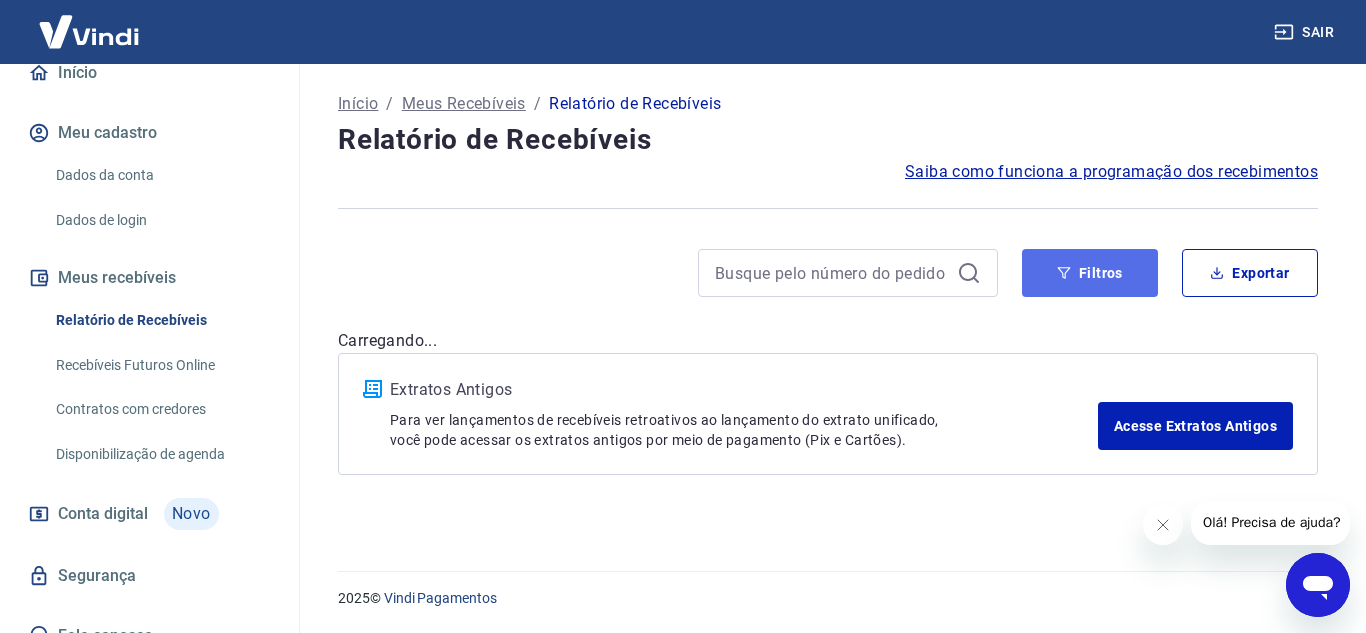click on "Filtros" at bounding box center (1090, 273) 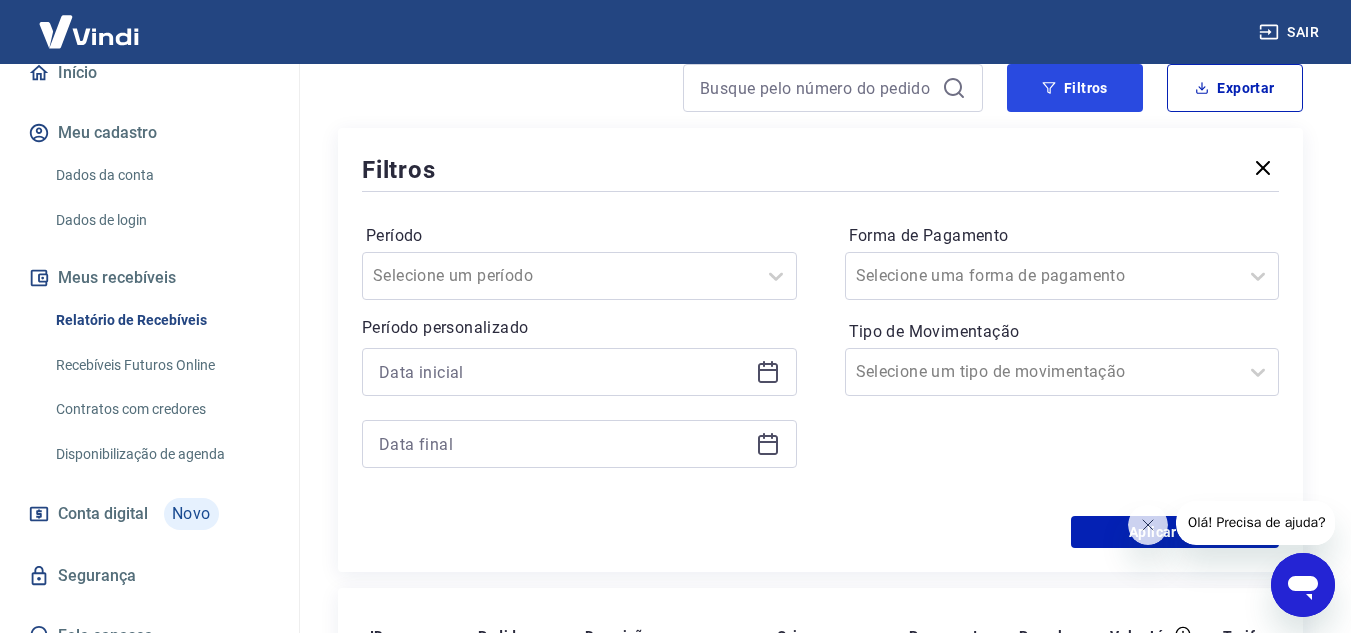 scroll, scrollTop: 200, scrollLeft: 0, axis: vertical 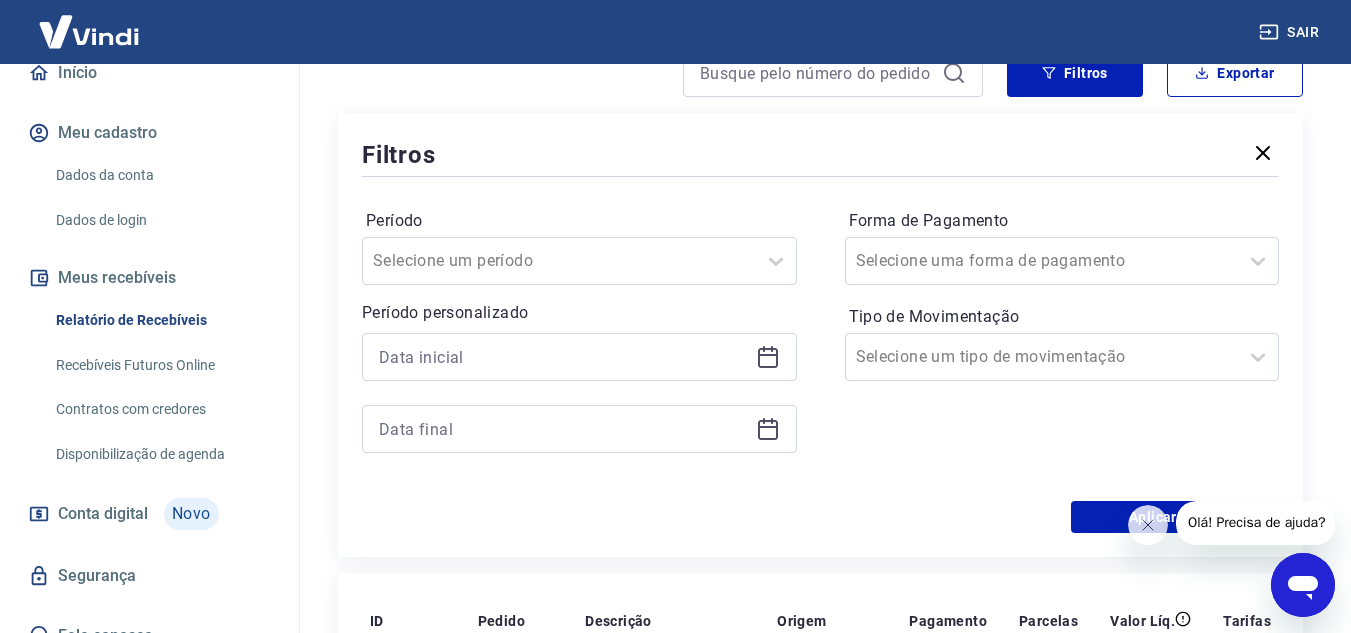 click 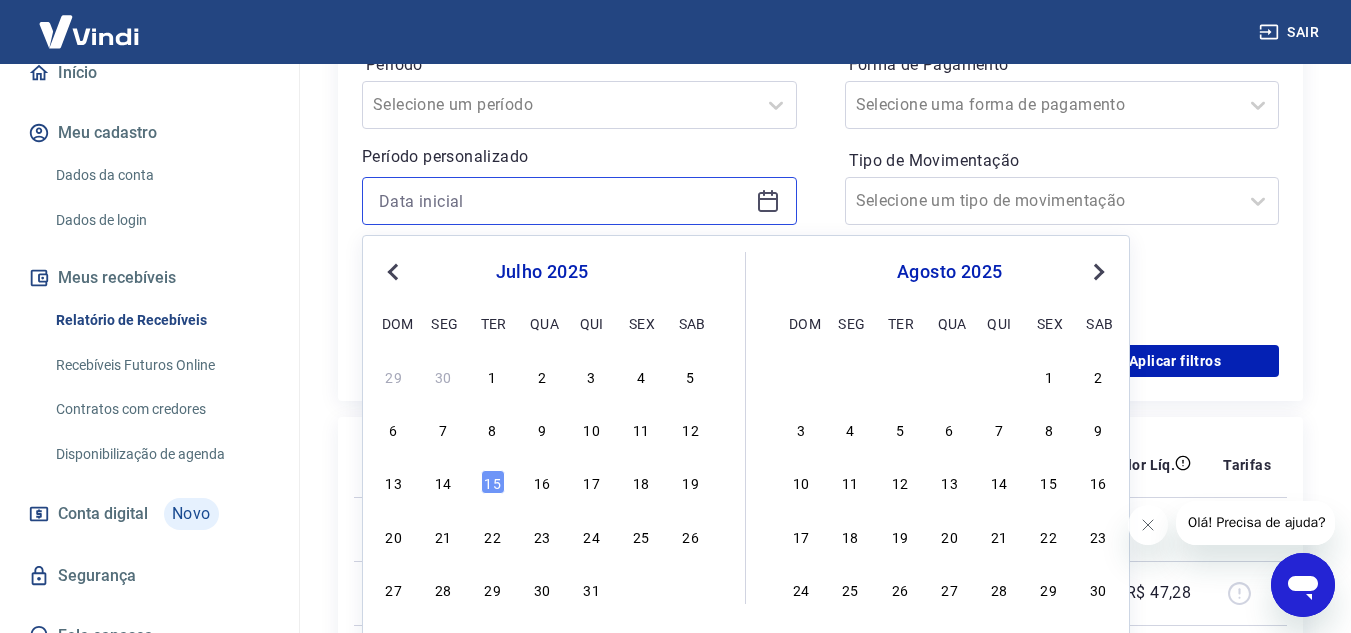 scroll, scrollTop: 400, scrollLeft: 0, axis: vertical 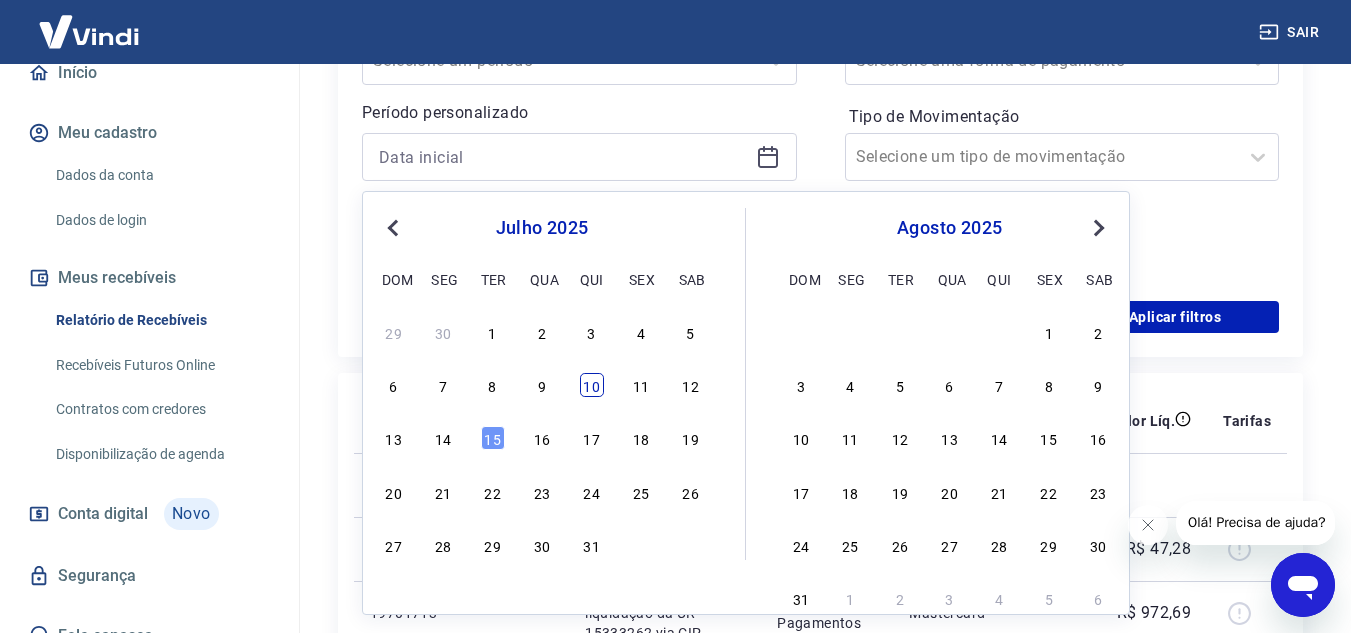 click on "10" at bounding box center [592, 385] 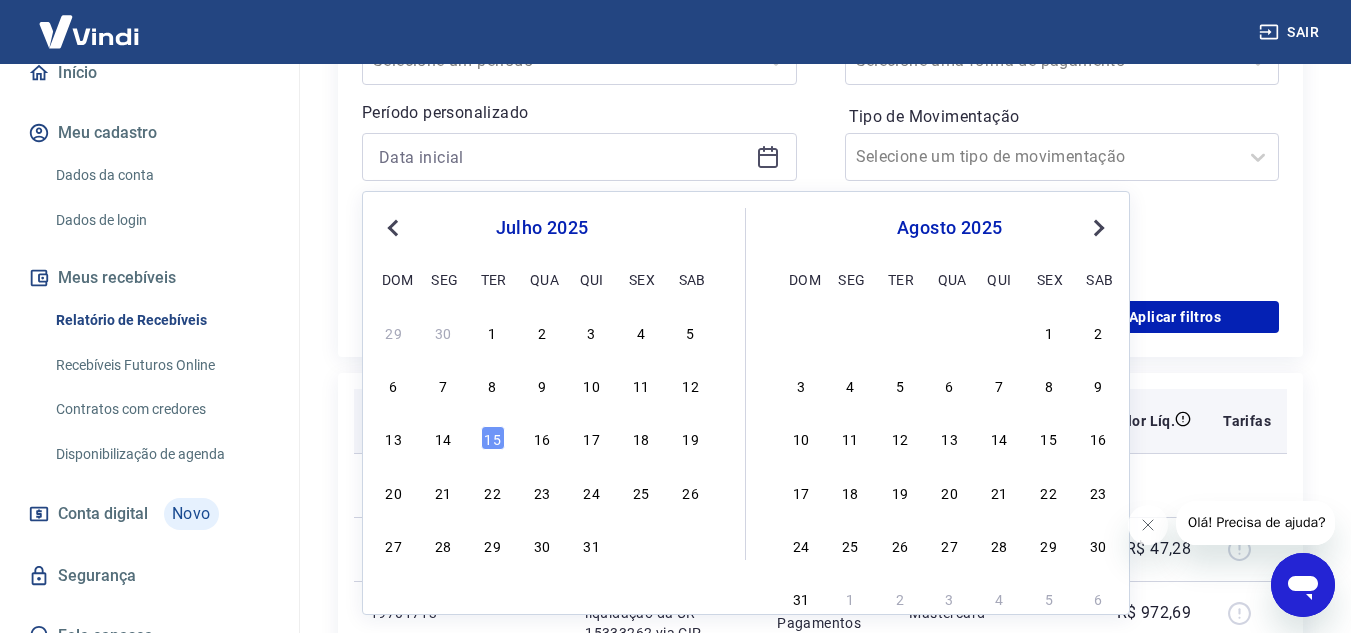 click on "Descrição" at bounding box center (665, 421) 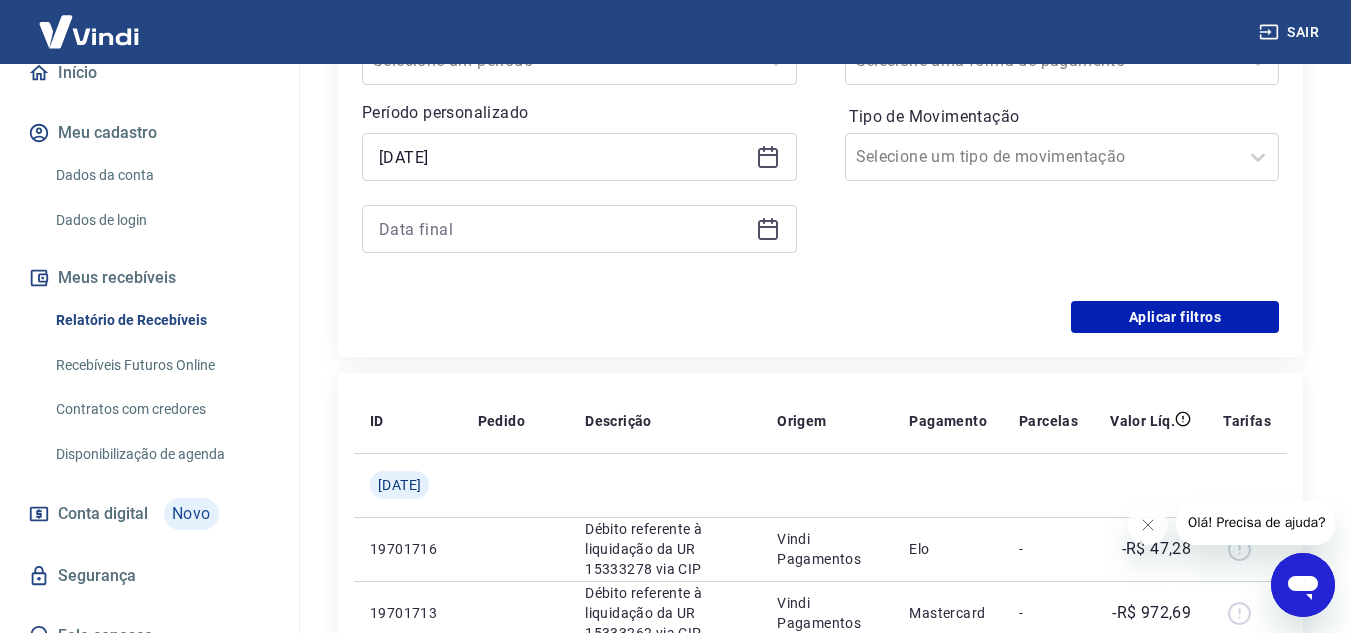 click 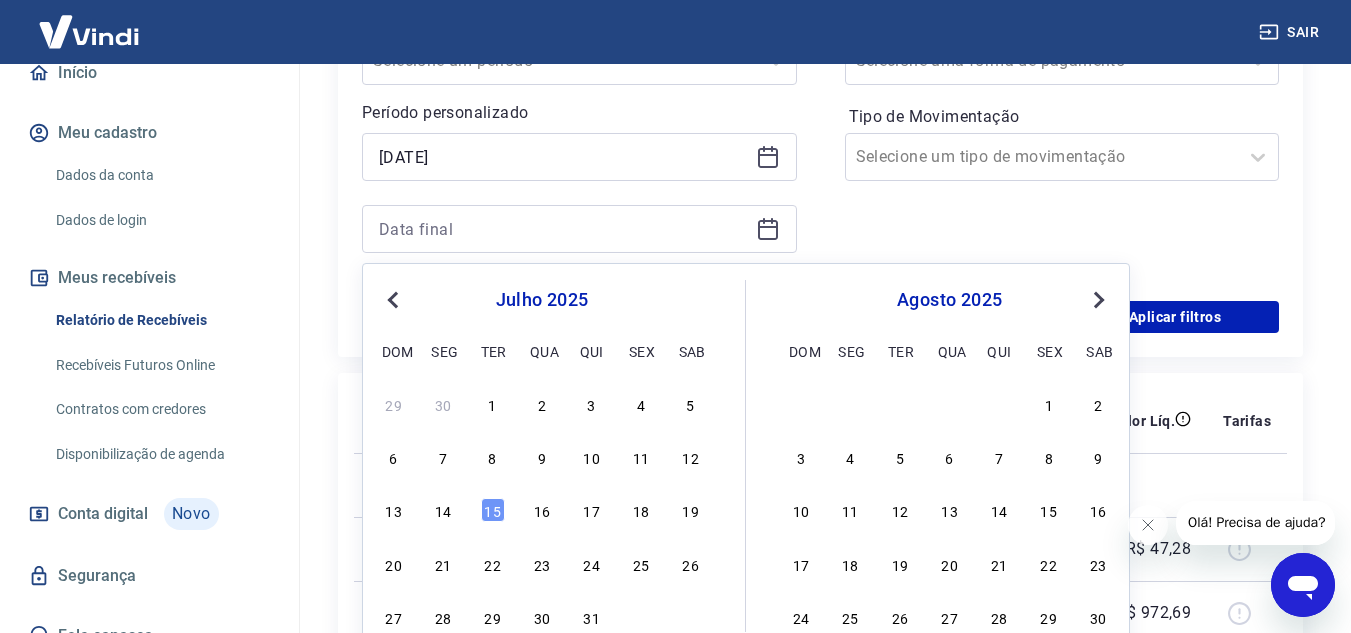 click on "10" at bounding box center [592, 457] 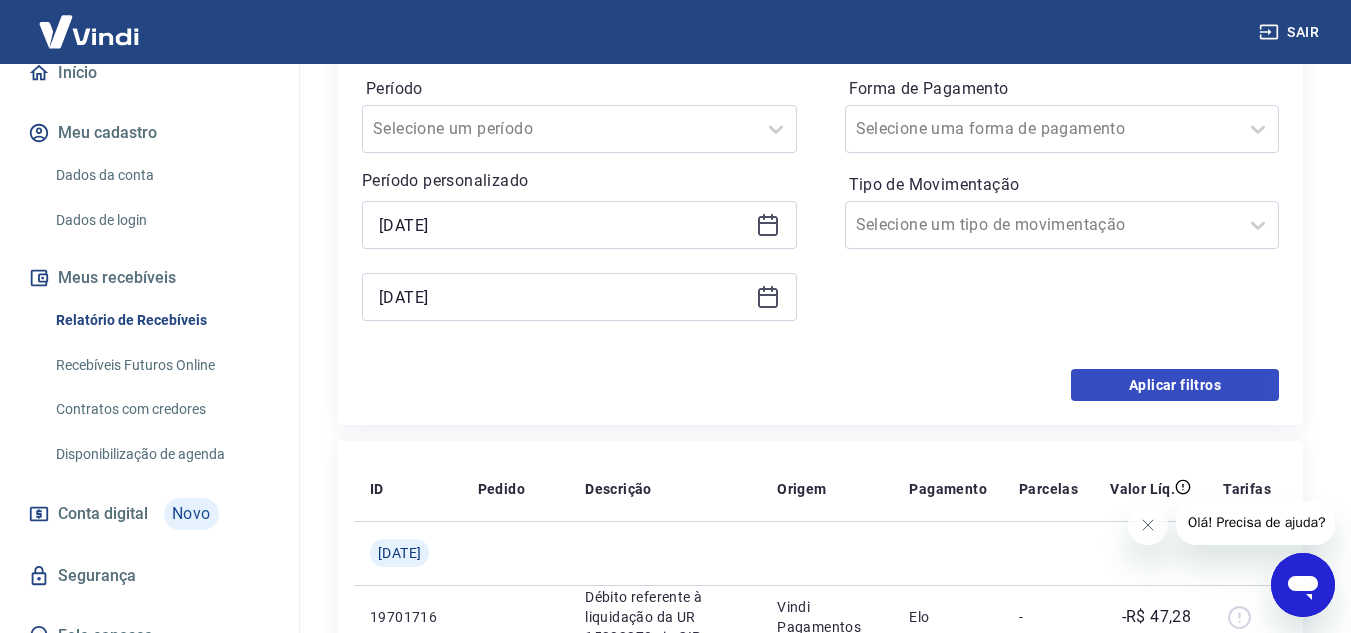 scroll, scrollTop: 200, scrollLeft: 0, axis: vertical 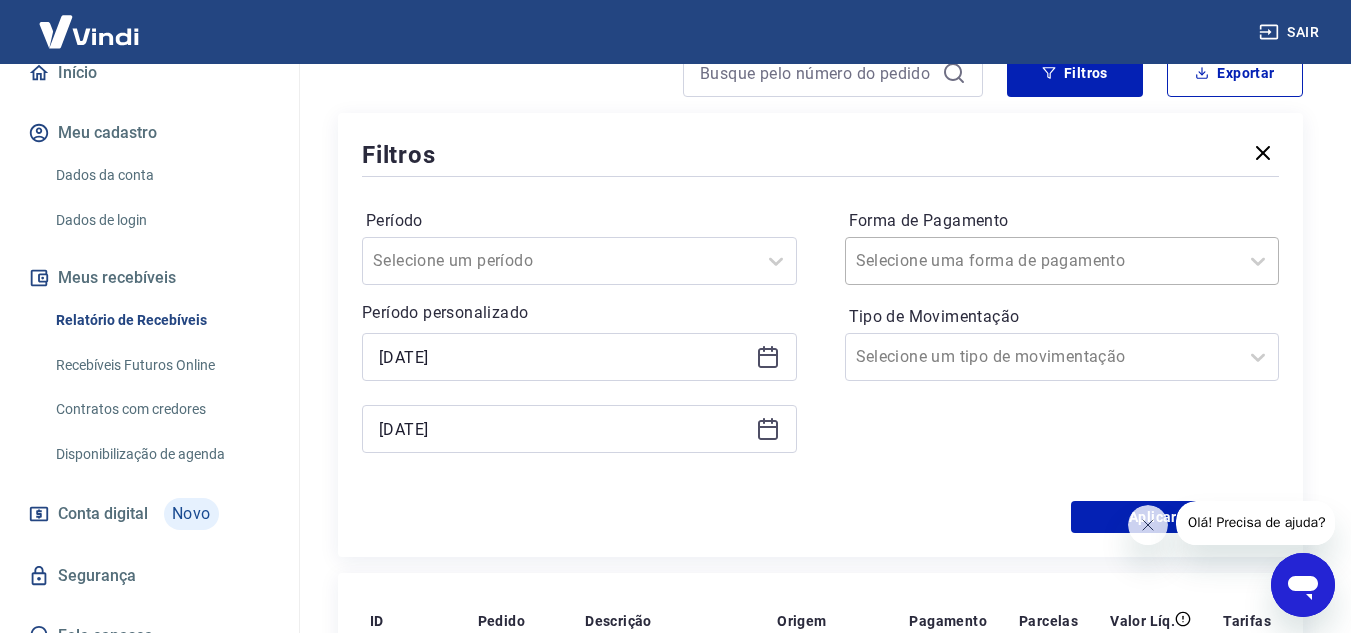 click on "Selecione uma forma de pagamento" at bounding box center [1042, 261] 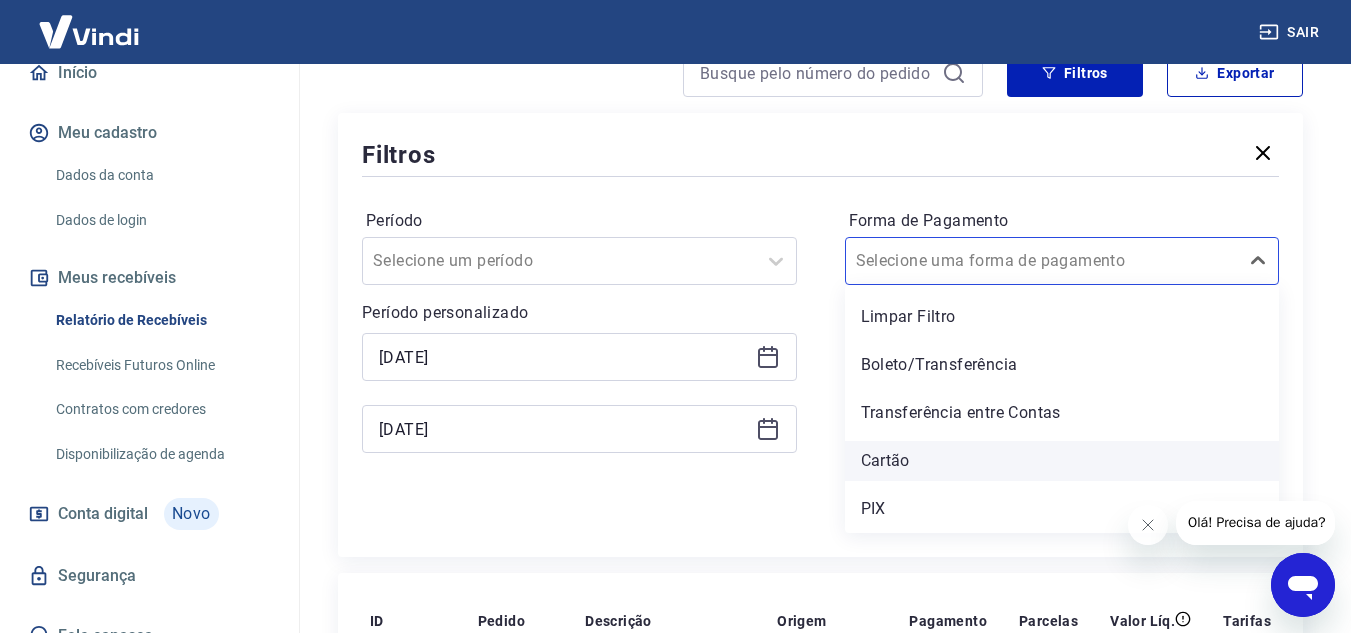 click on "Cartão" at bounding box center (1062, 461) 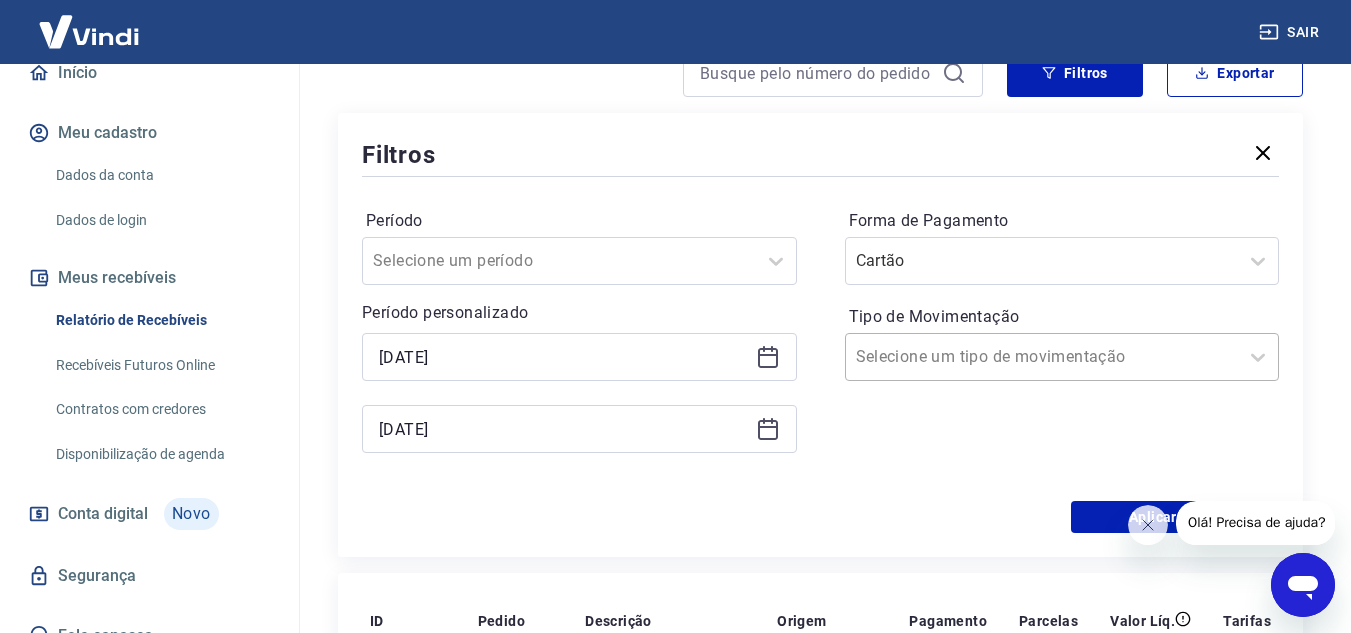 click at bounding box center (1042, 357) 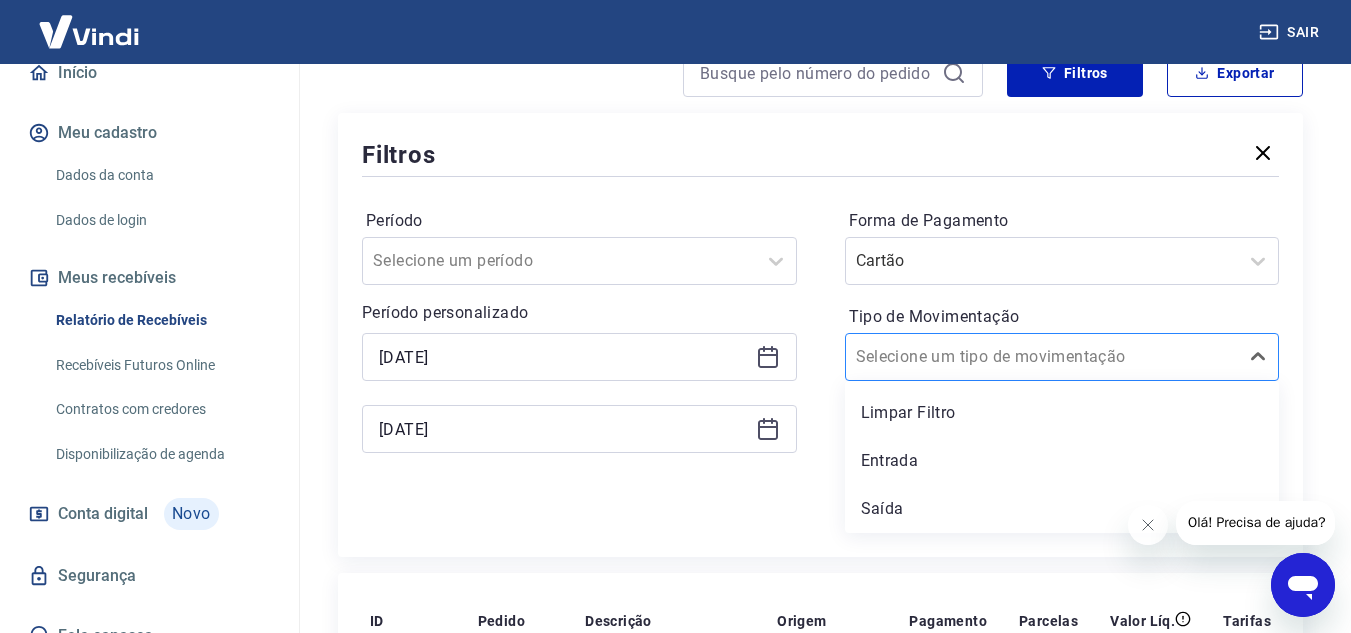 click at bounding box center [1042, 357] 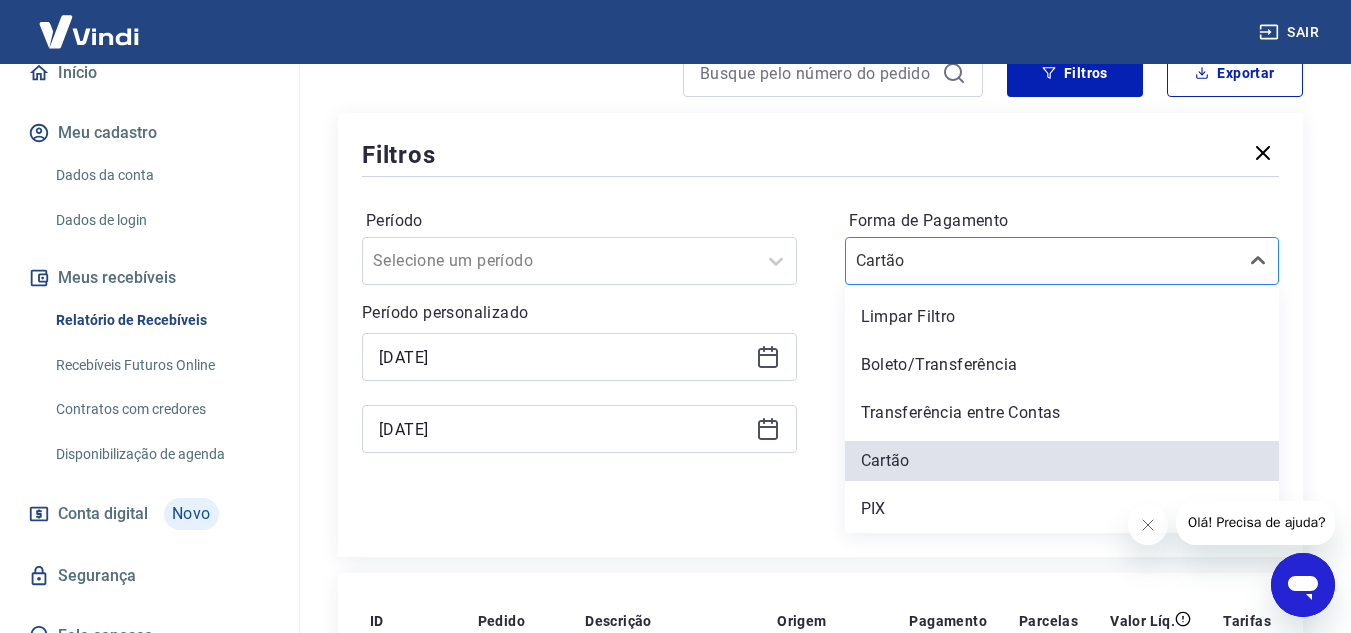 click on "Cartão" at bounding box center (1042, 261) 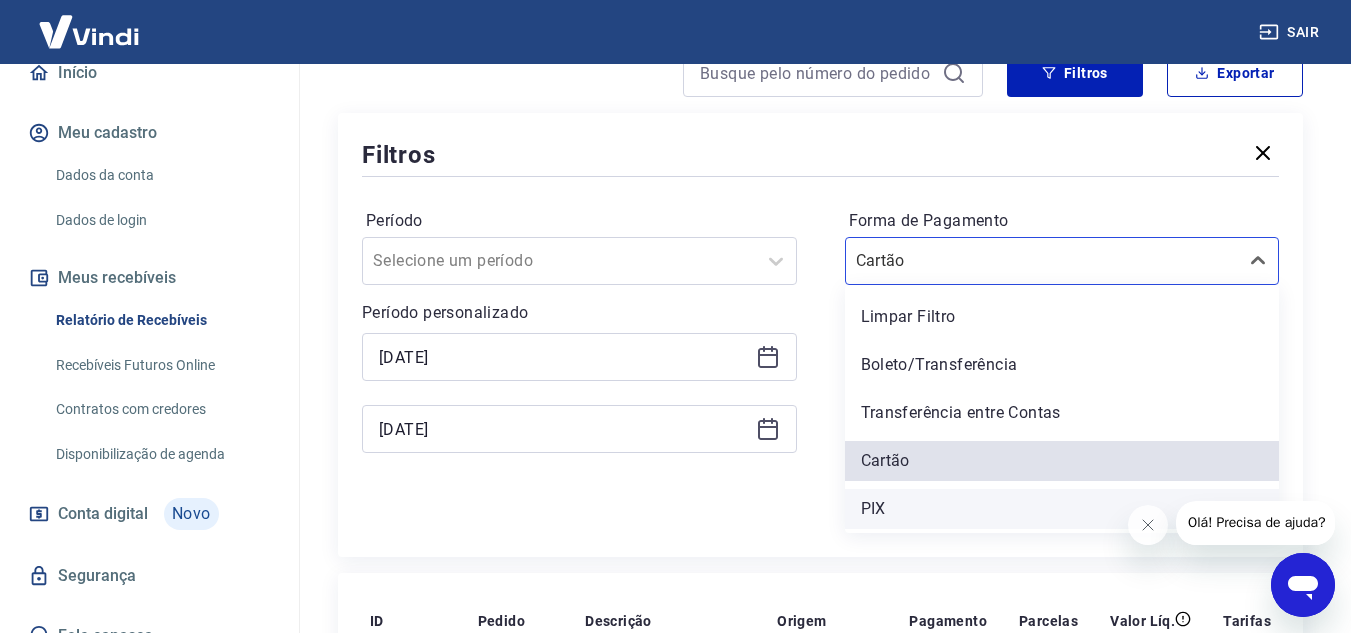 click on "PIX" at bounding box center [1062, 509] 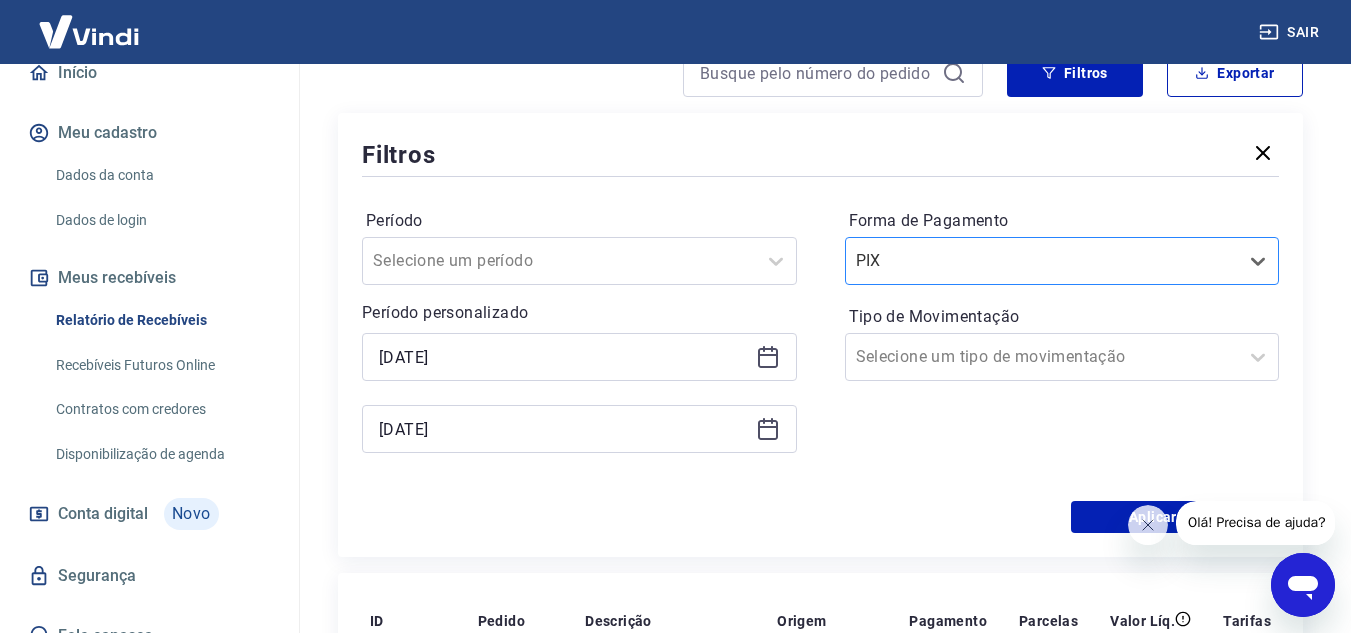 click at bounding box center [1042, 261] 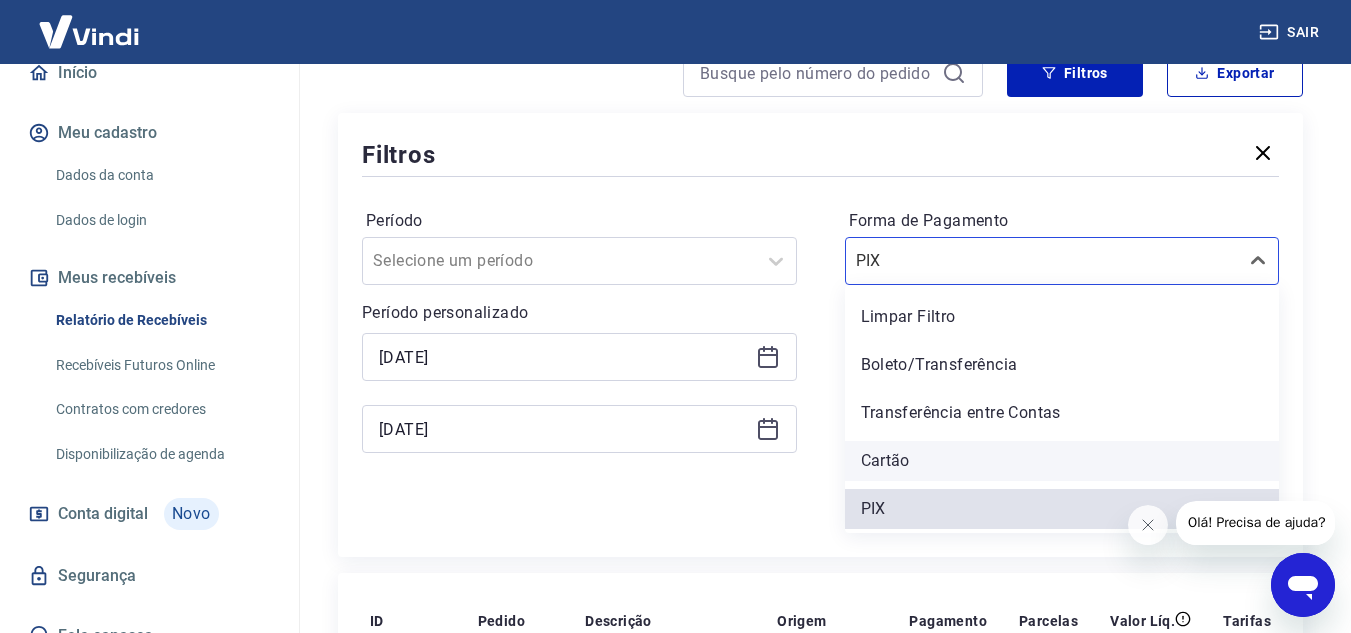 click on "Cartão" at bounding box center (1062, 461) 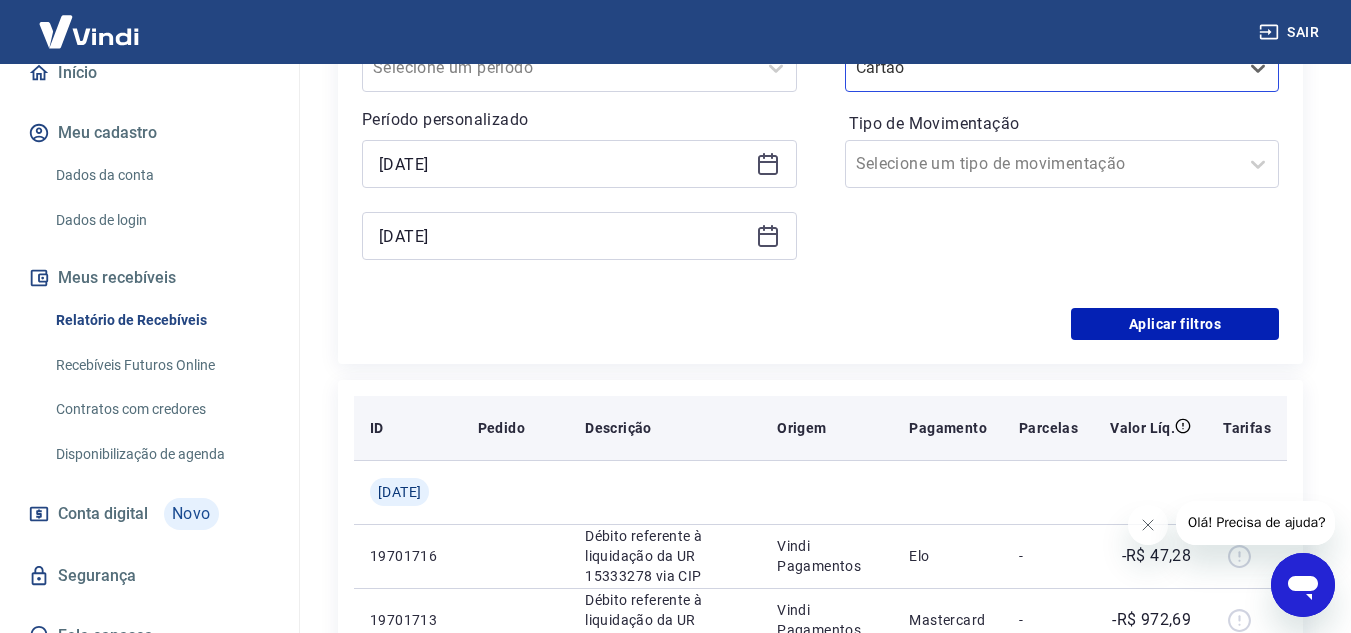 scroll, scrollTop: 400, scrollLeft: 0, axis: vertical 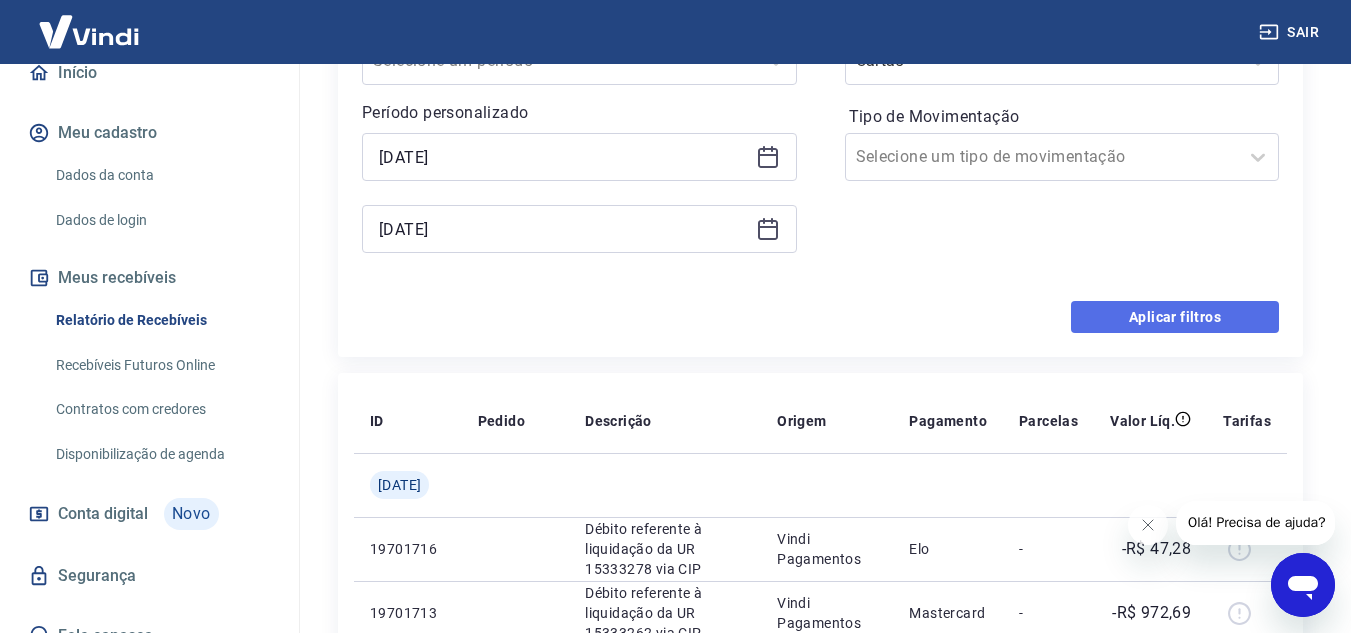 click on "Aplicar filtros" at bounding box center (1175, 317) 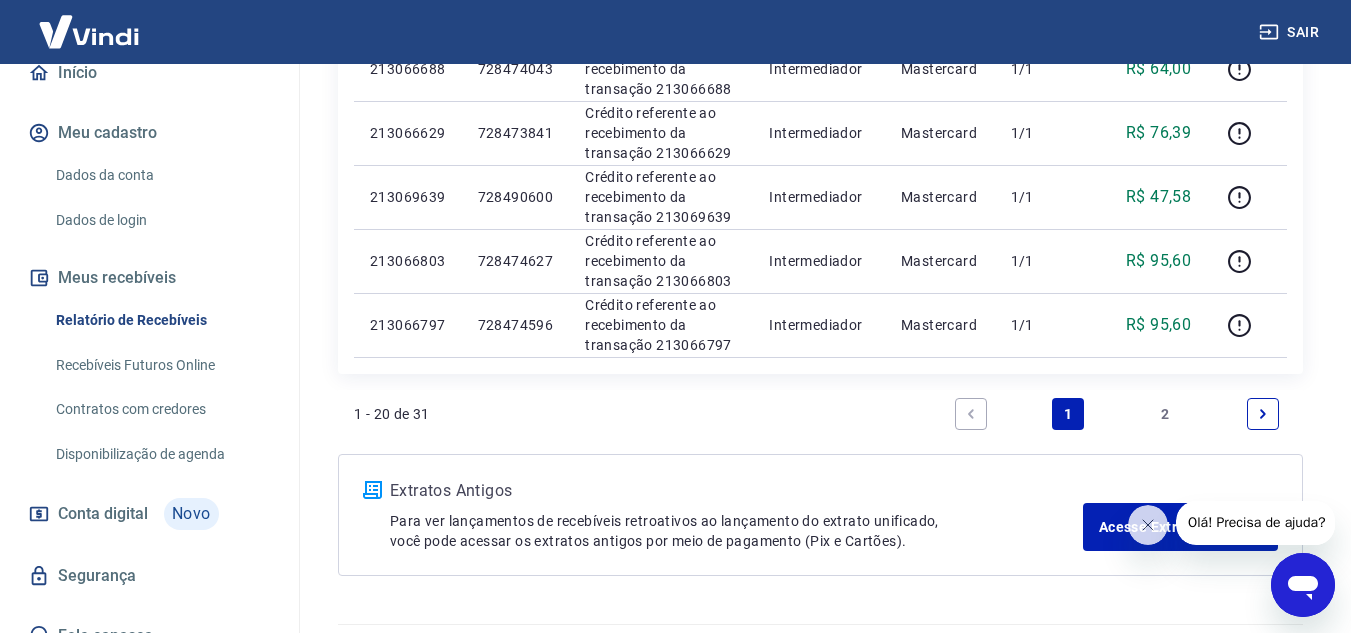 scroll, scrollTop: 1449, scrollLeft: 0, axis: vertical 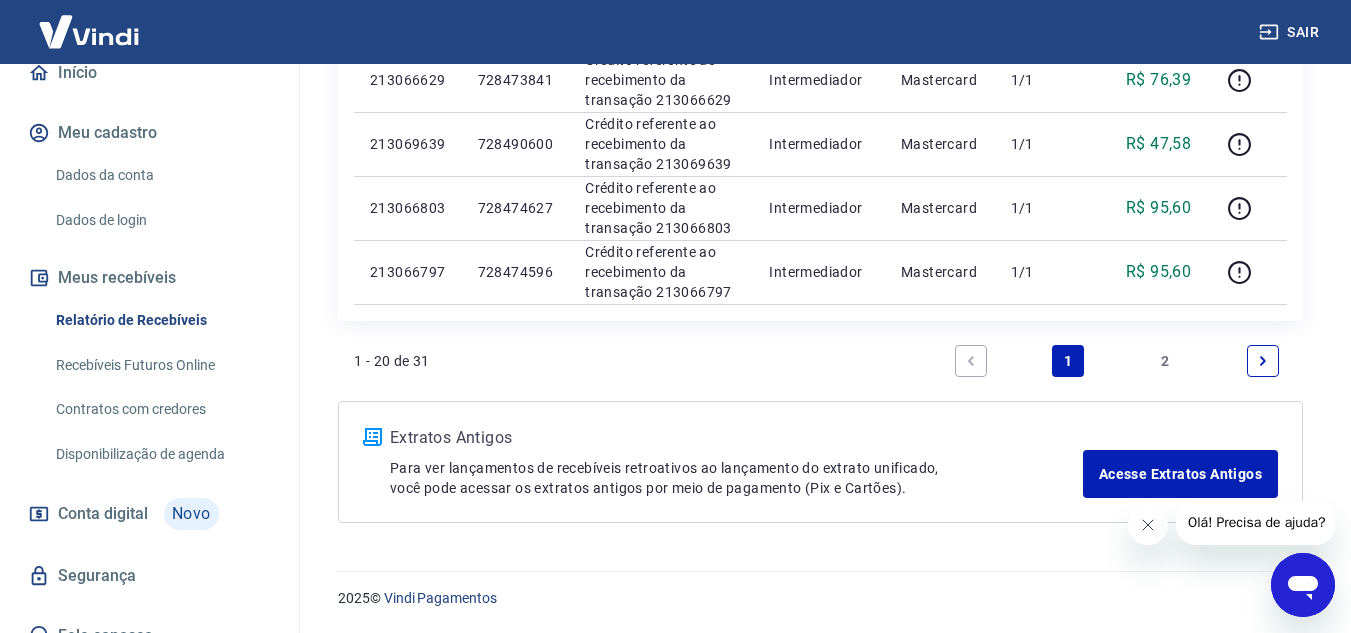 click 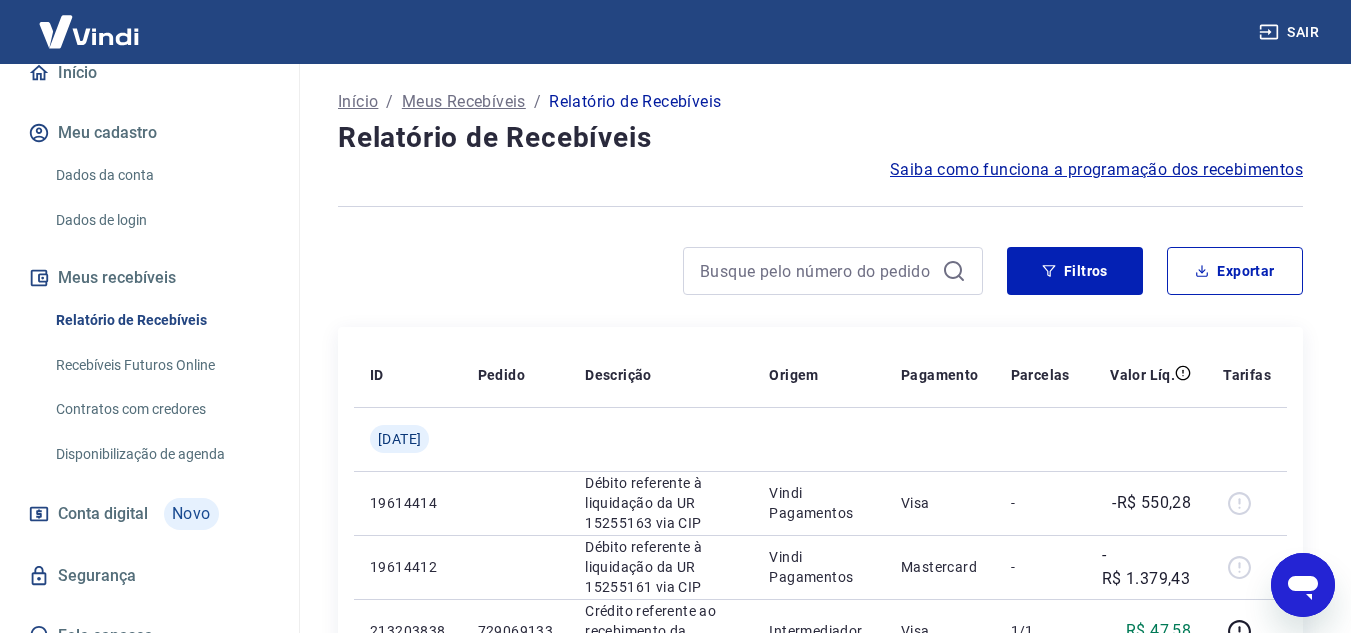 scroll, scrollTop: 0, scrollLeft: 0, axis: both 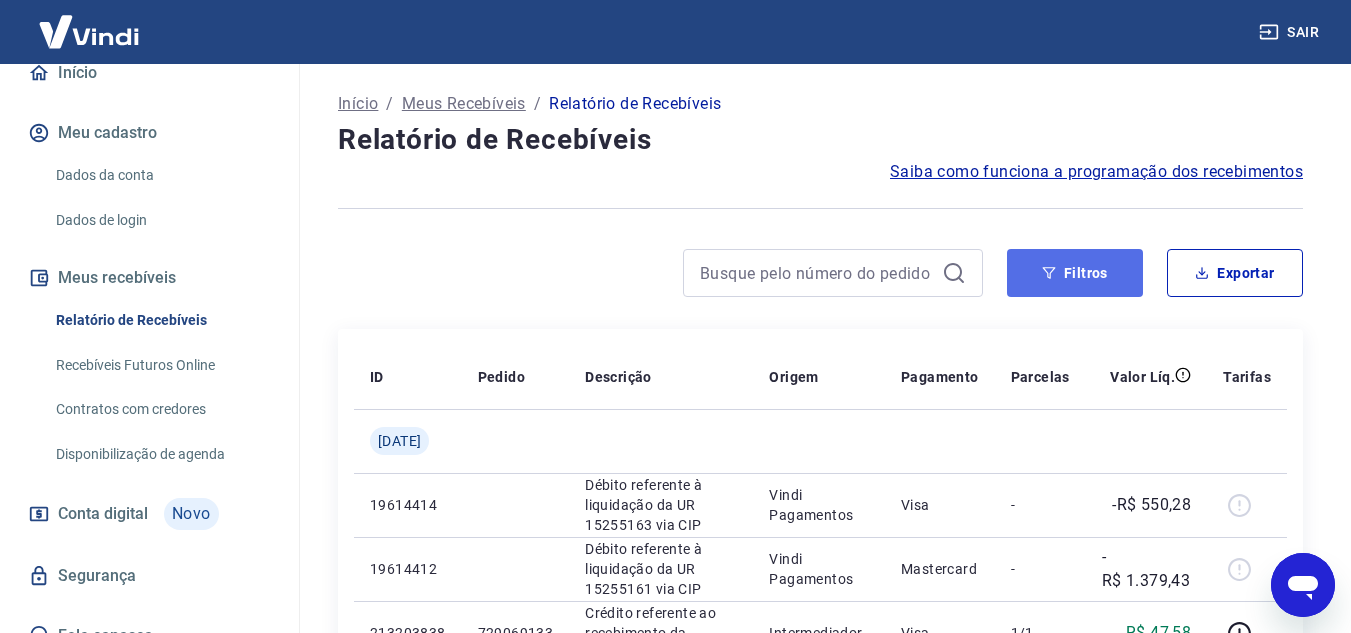 click on "Filtros" at bounding box center (1075, 273) 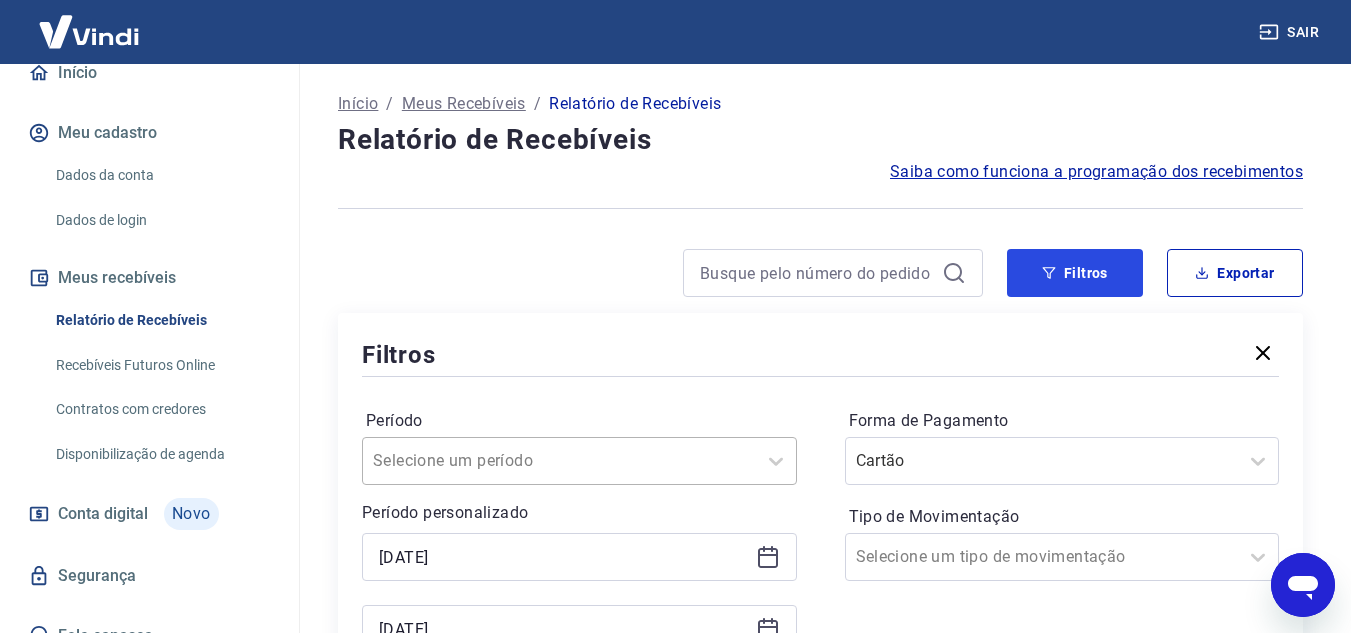 scroll, scrollTop: 100, scrollLeft: 0, axis: vertical 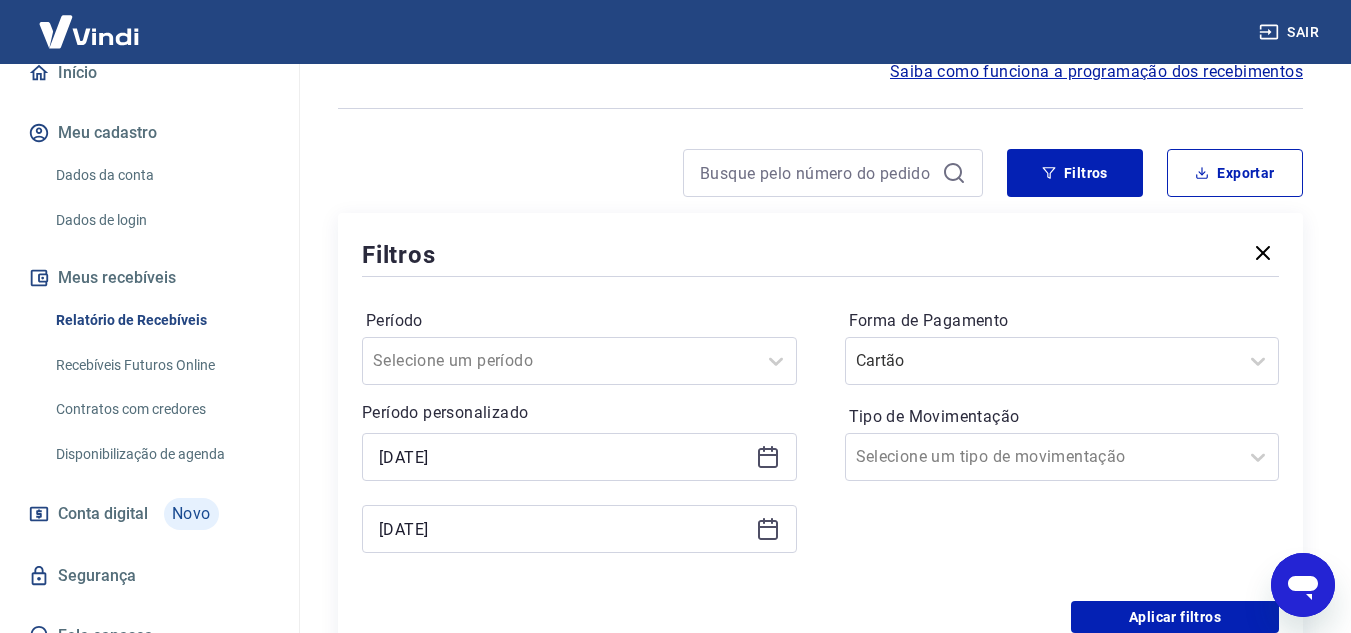 click 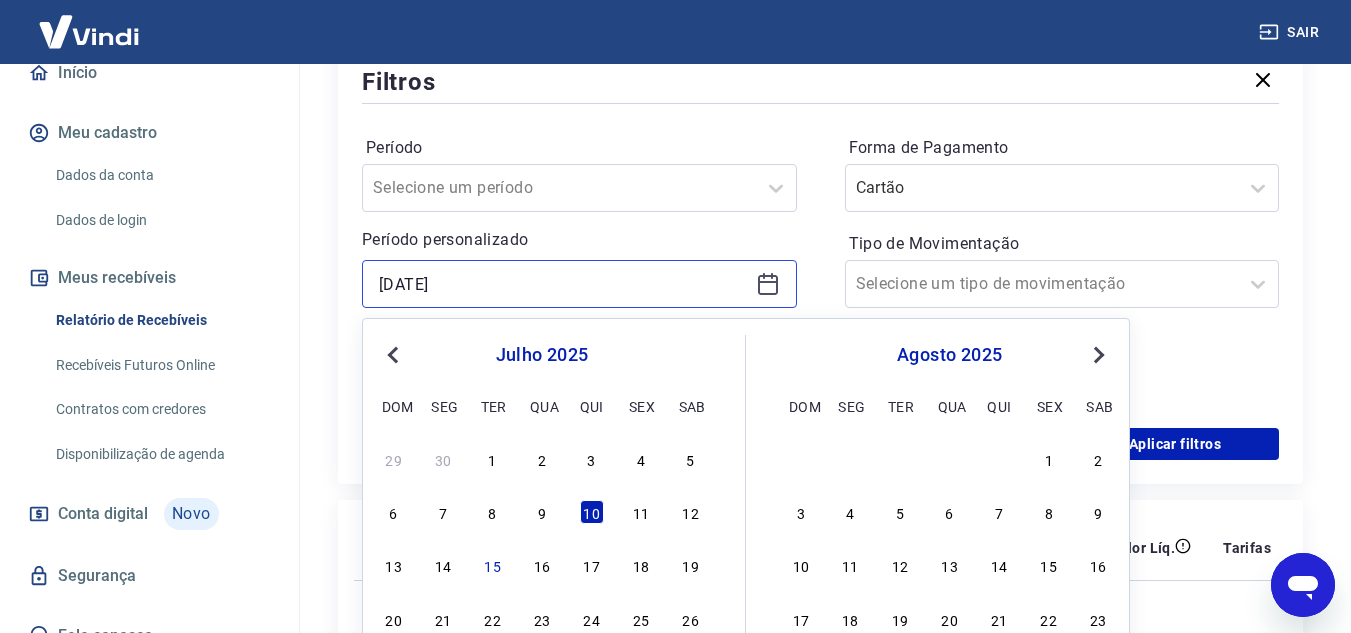 scroll, scrollTop: 400, scrollLeft: 0, axis: vertical 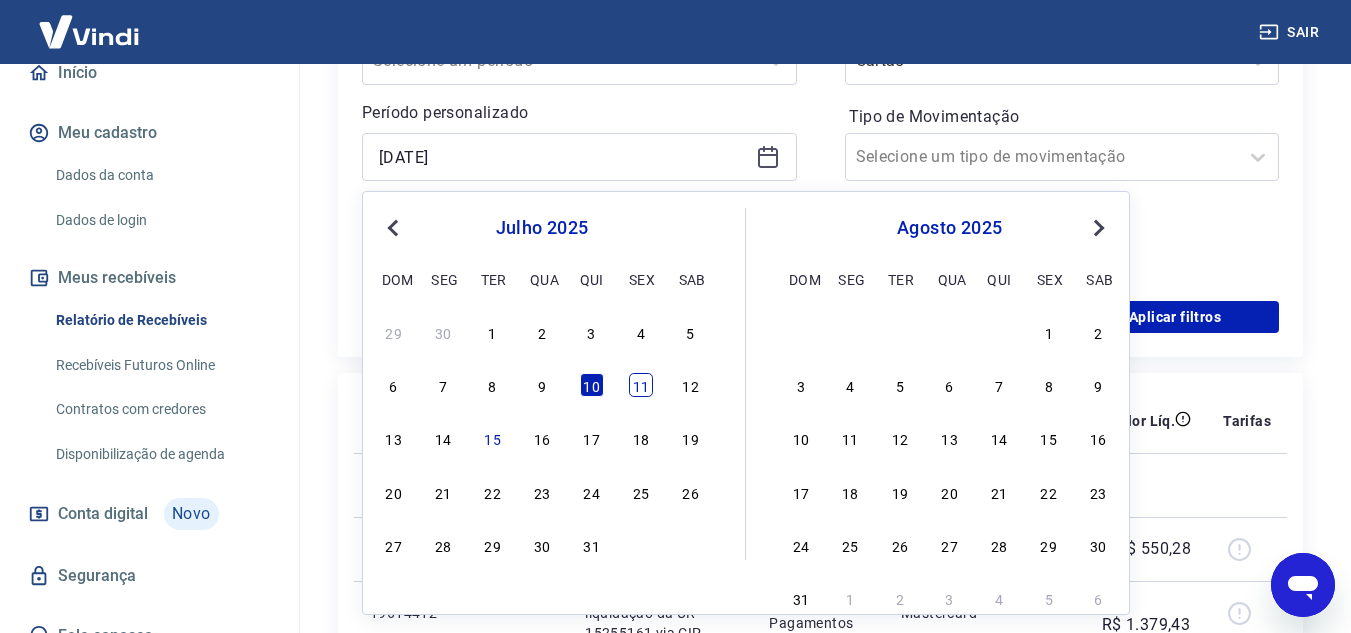 click on "11" at bounding box center (641, 385) 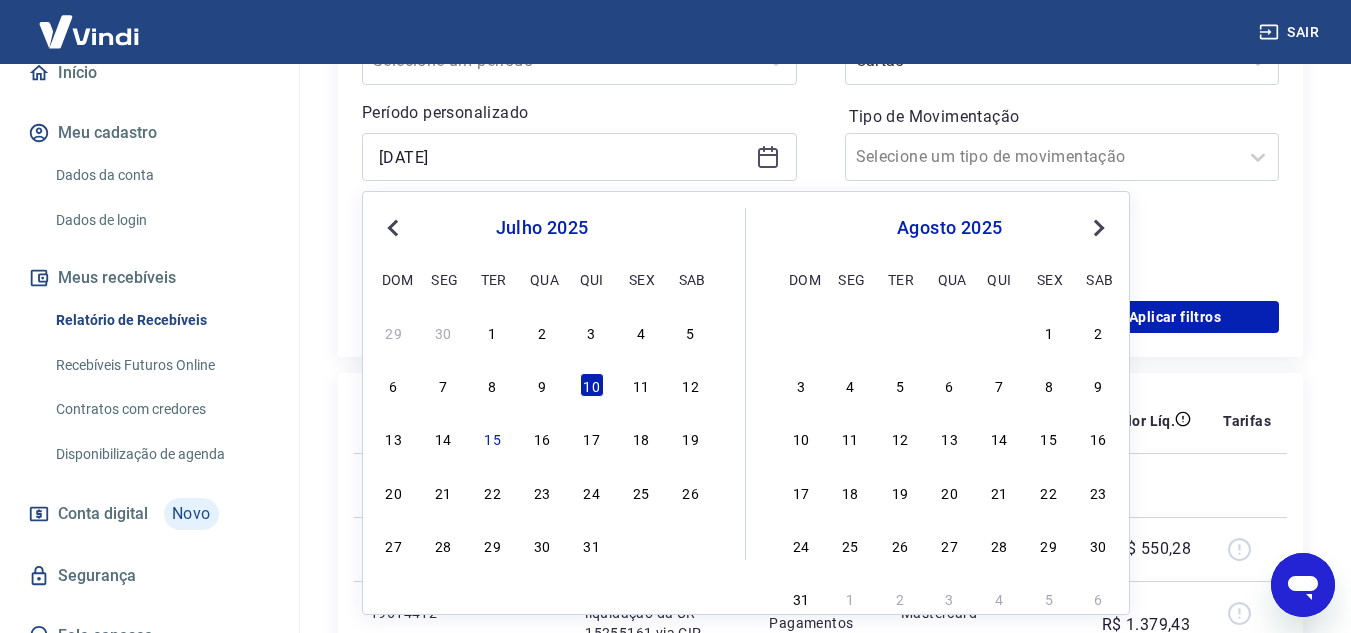 type on "[DATE]" 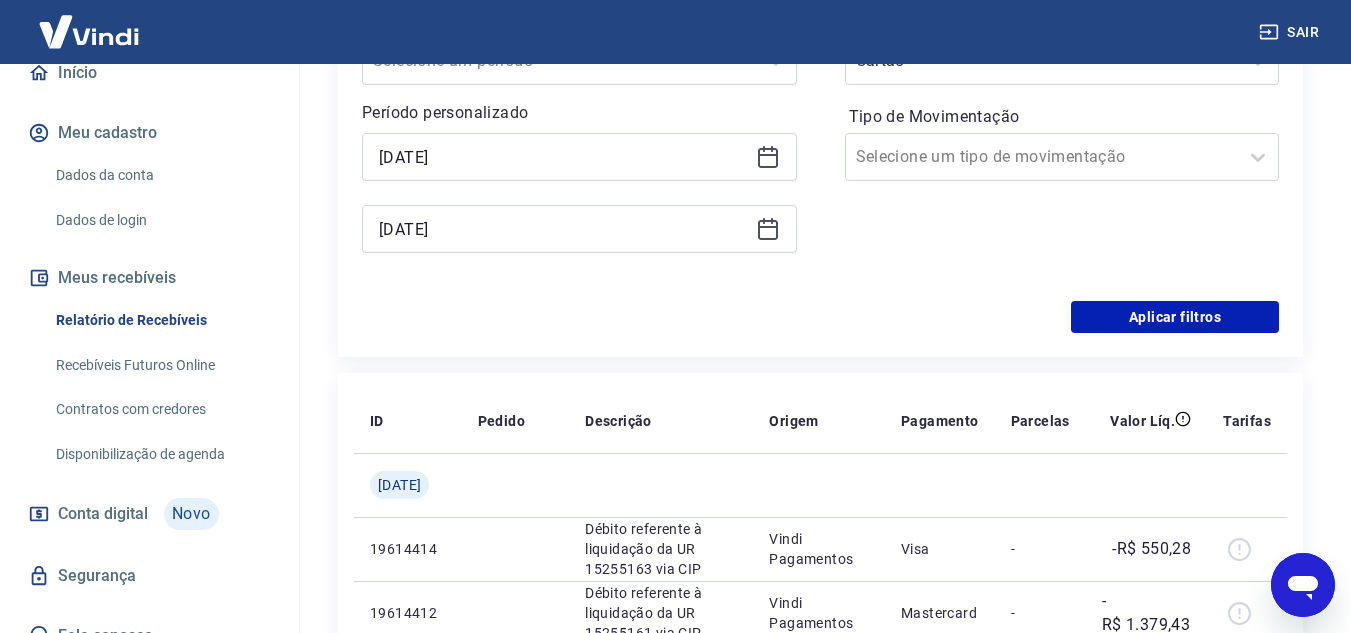 click 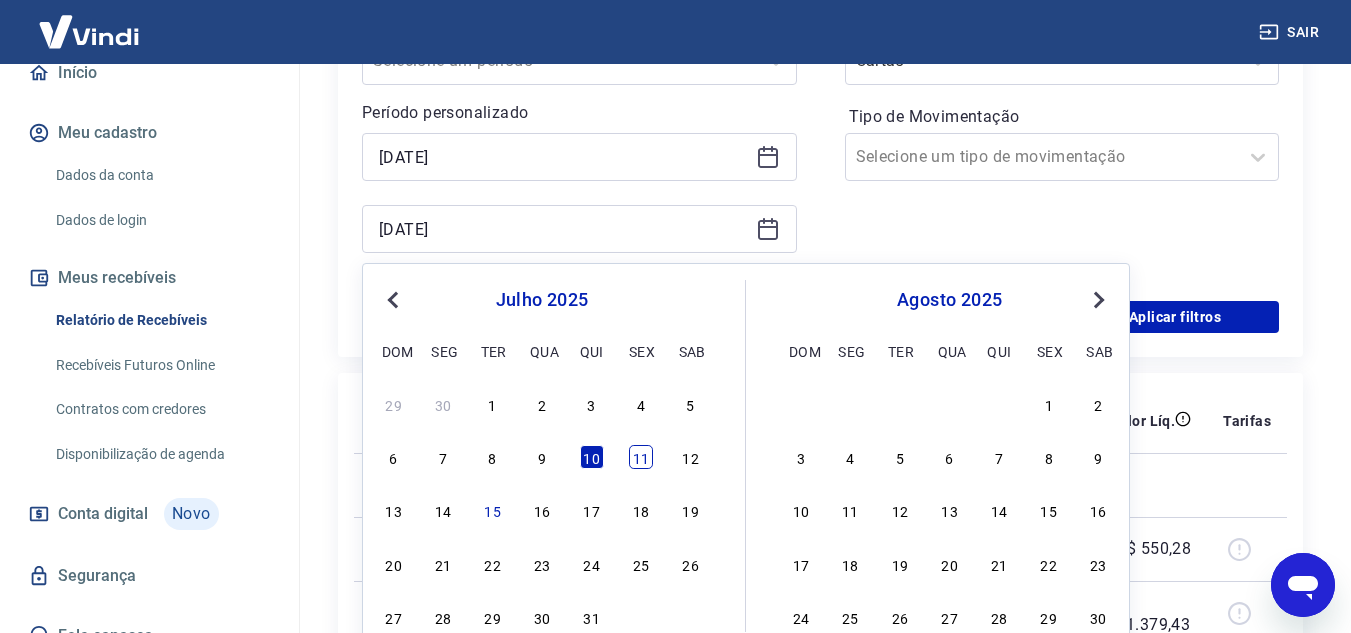 click on "11" at bounding box center [641, 457] 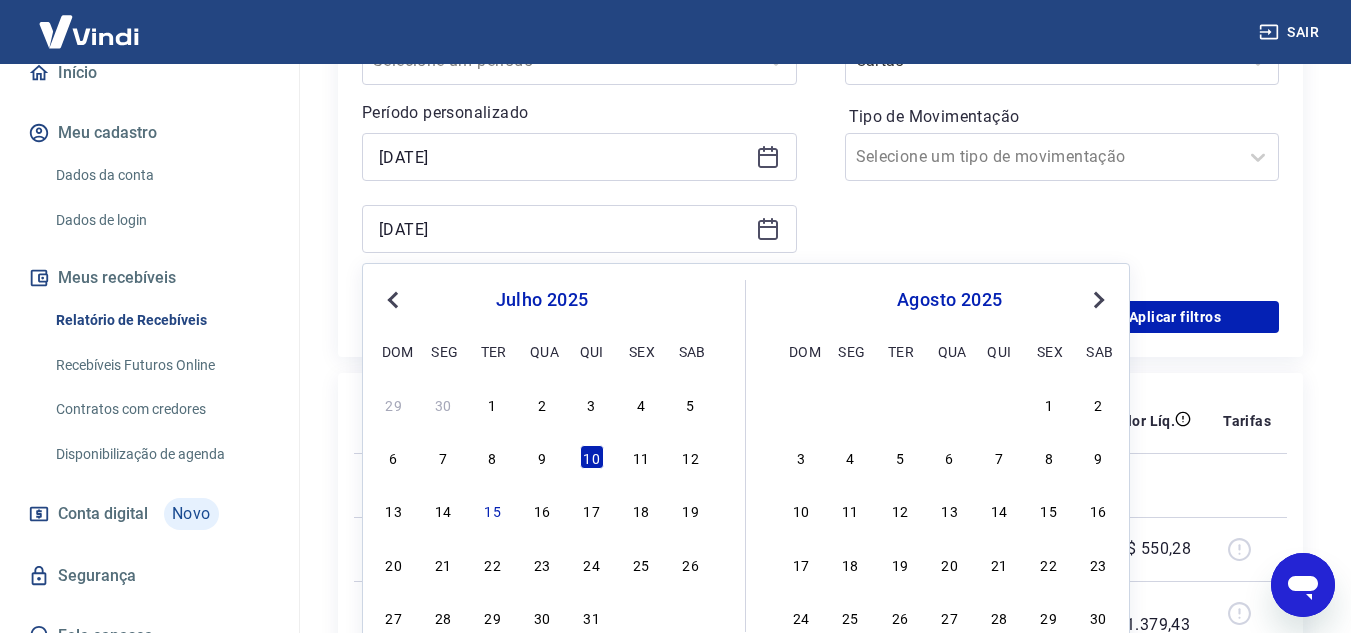 type on "[DATE]" 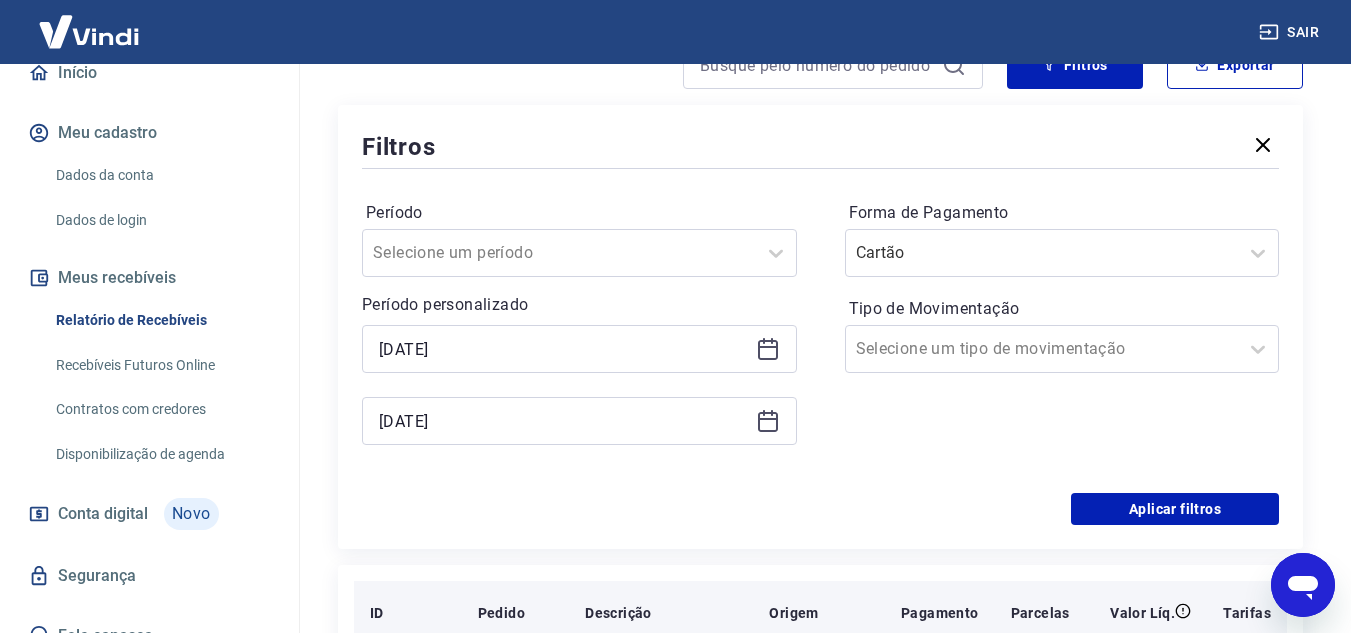 scroll, scrollTop: 500, scrollLeft: 0, axis: vertical 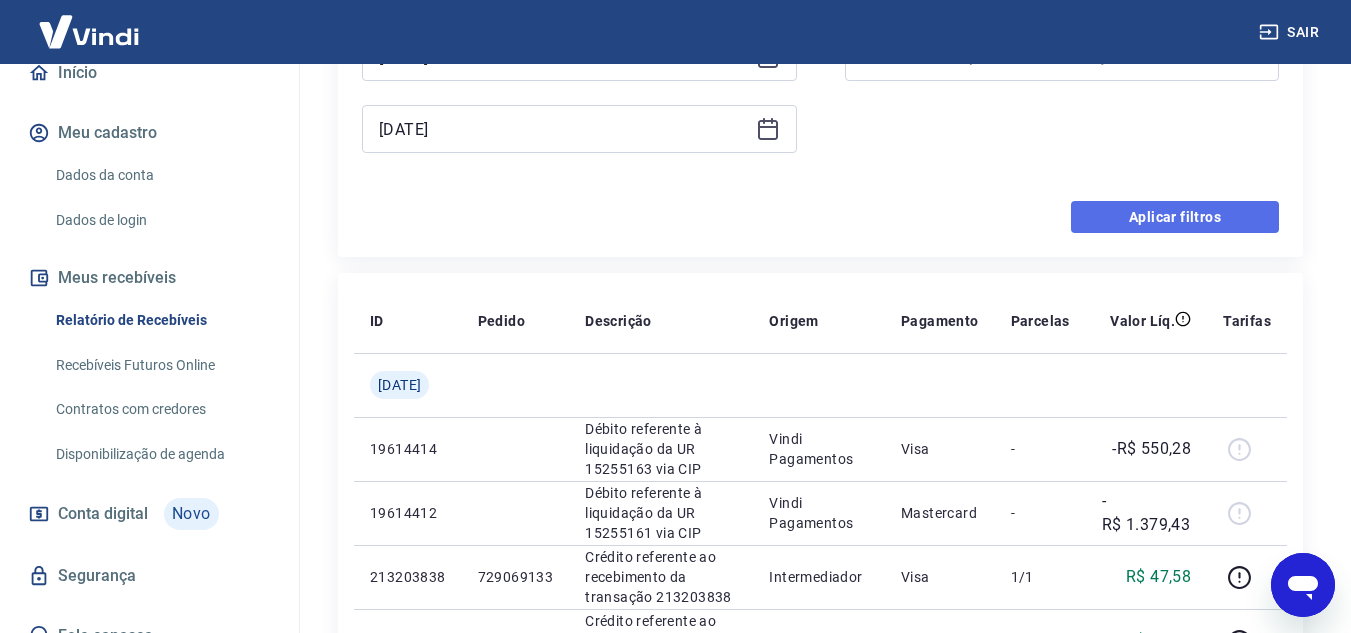 click on "Aplicar filtros" at bounding box center (1175, 217) 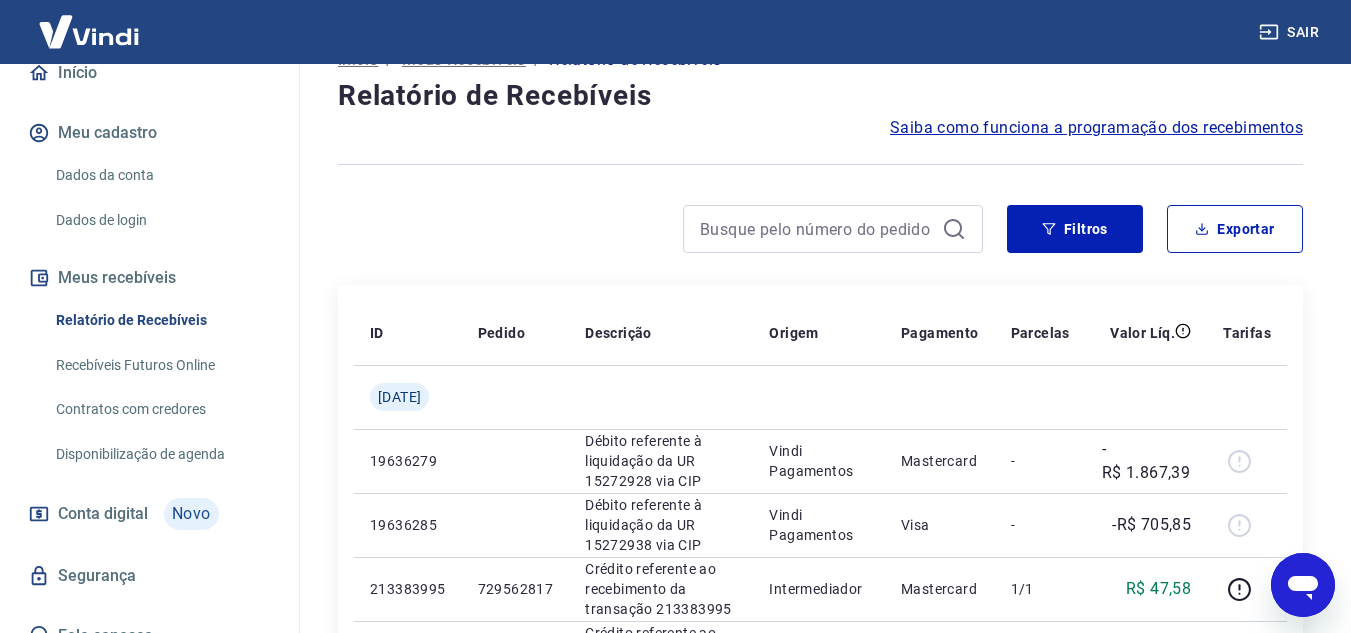 scroll, scrollTop: 0, scrollLeft: 0, axis: both 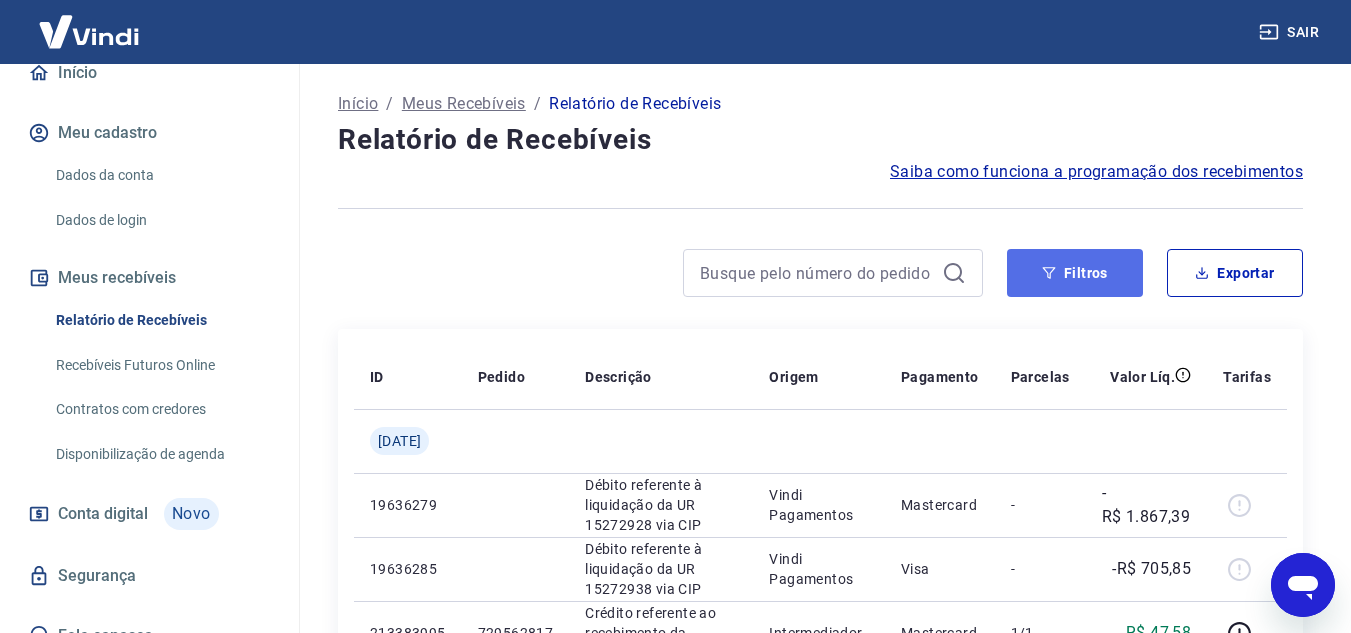 click on "Filtros" at bounding box center [1075, 273] 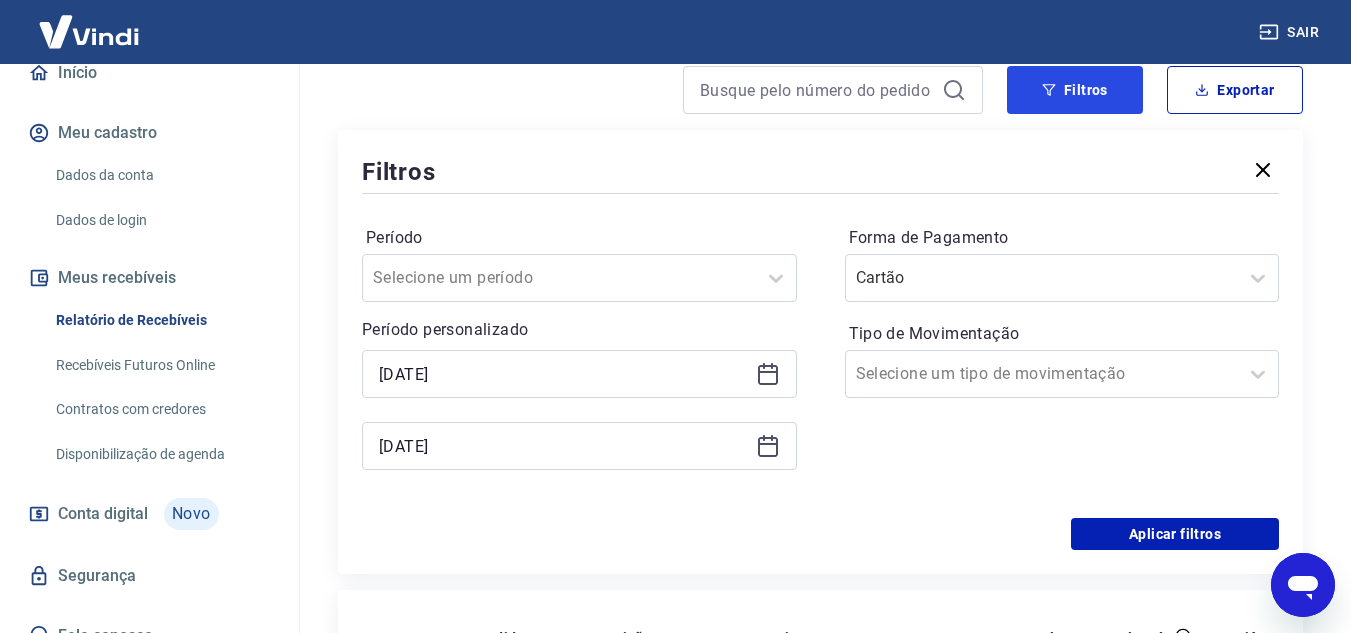 scroll, scrollTop: 200, scrollLeft: 0, axis: vertical 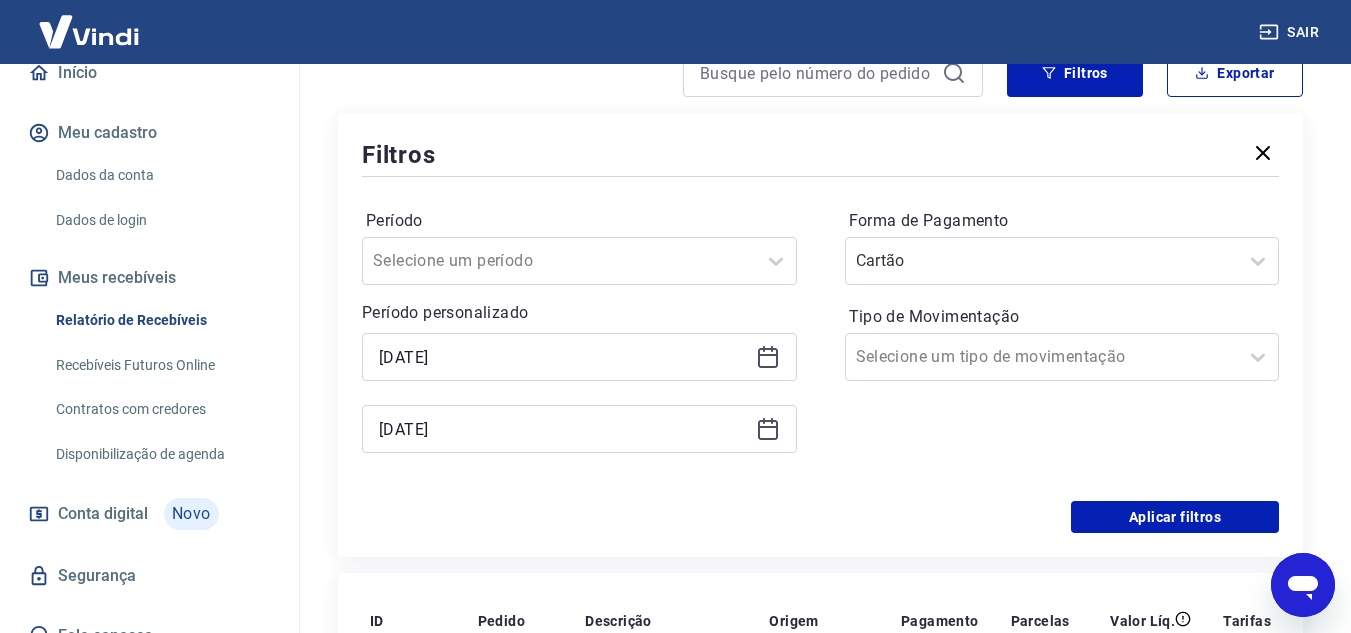 click 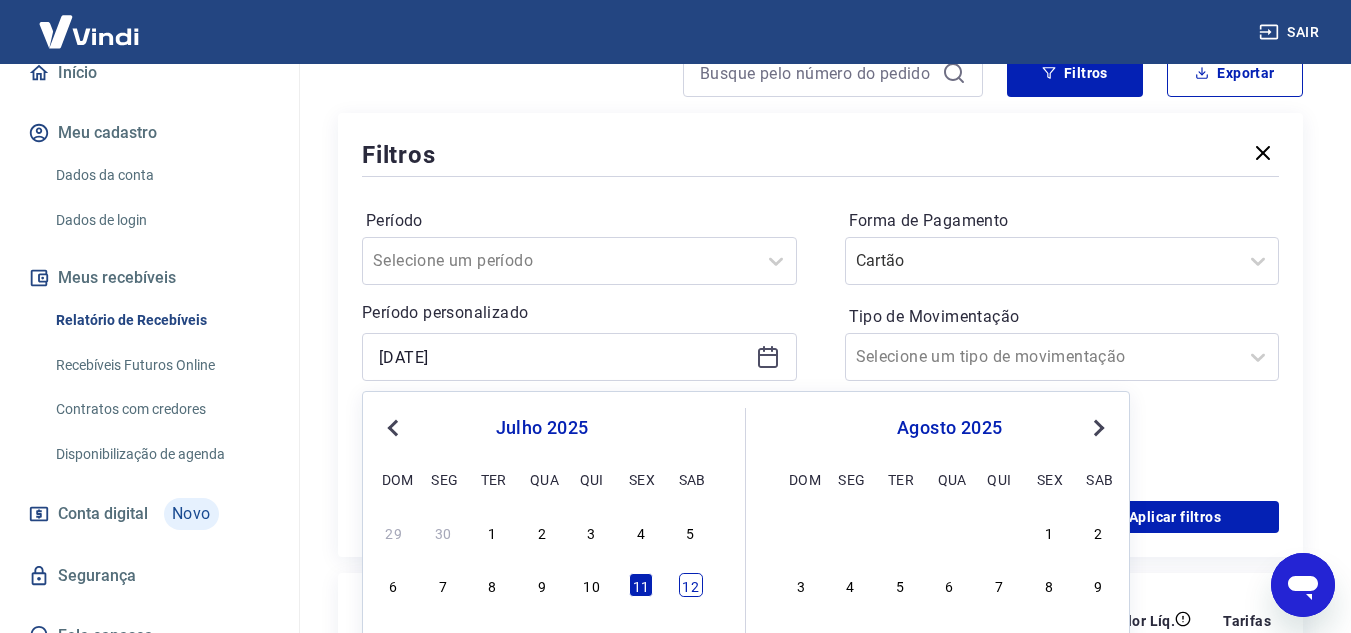 click on "12" at bounding box center [691, 585] 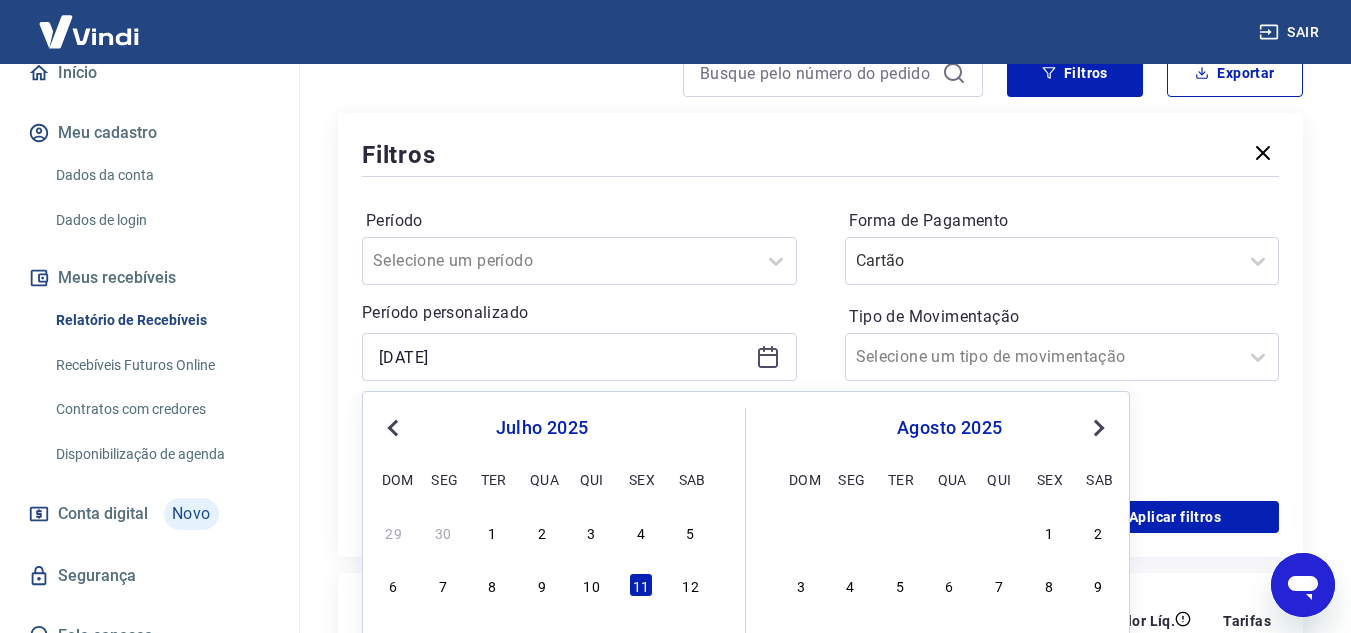 type on "[DATE]" 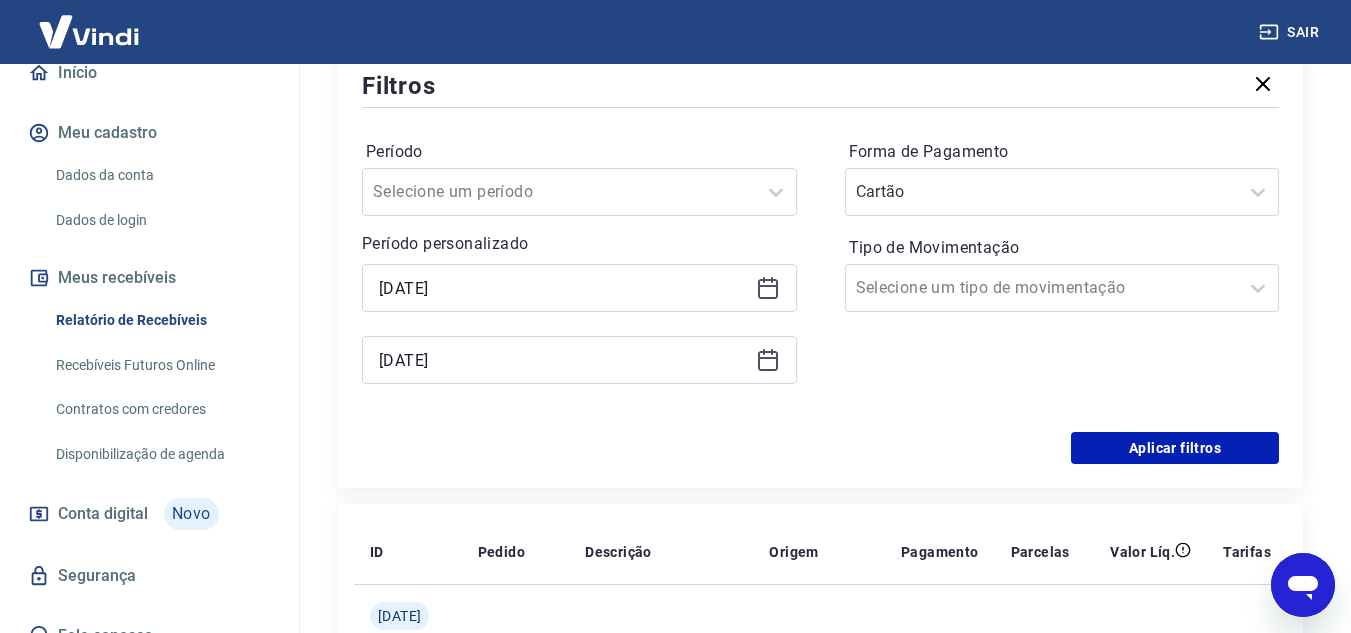 scroll, scrollTop: 300, scrollLeft: 0, axis: vertical 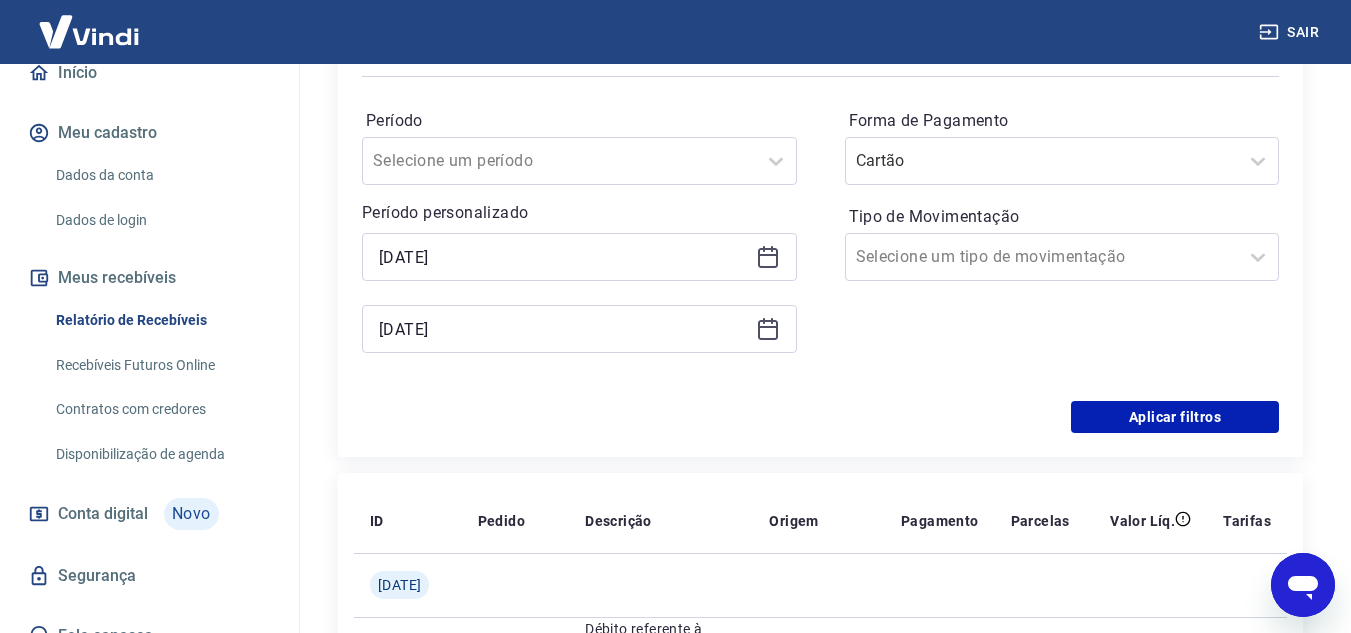 click 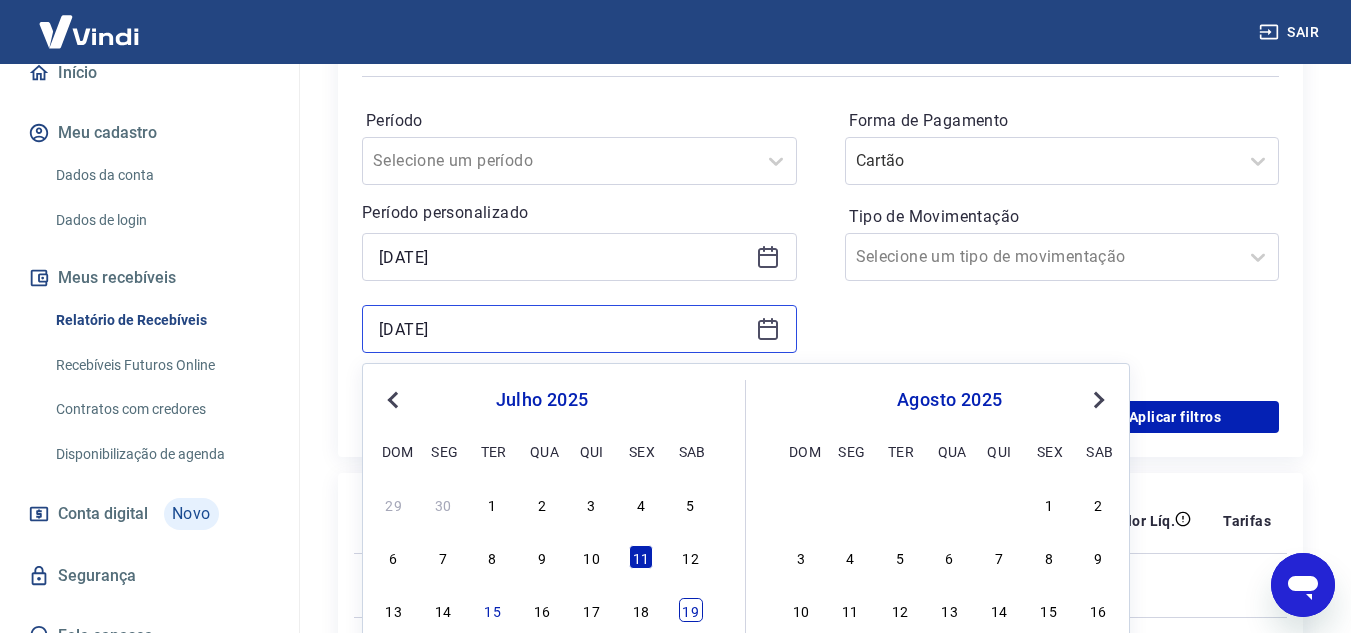 scroll, scrollTop: 400, scrollLeft: 0, axis: vertical 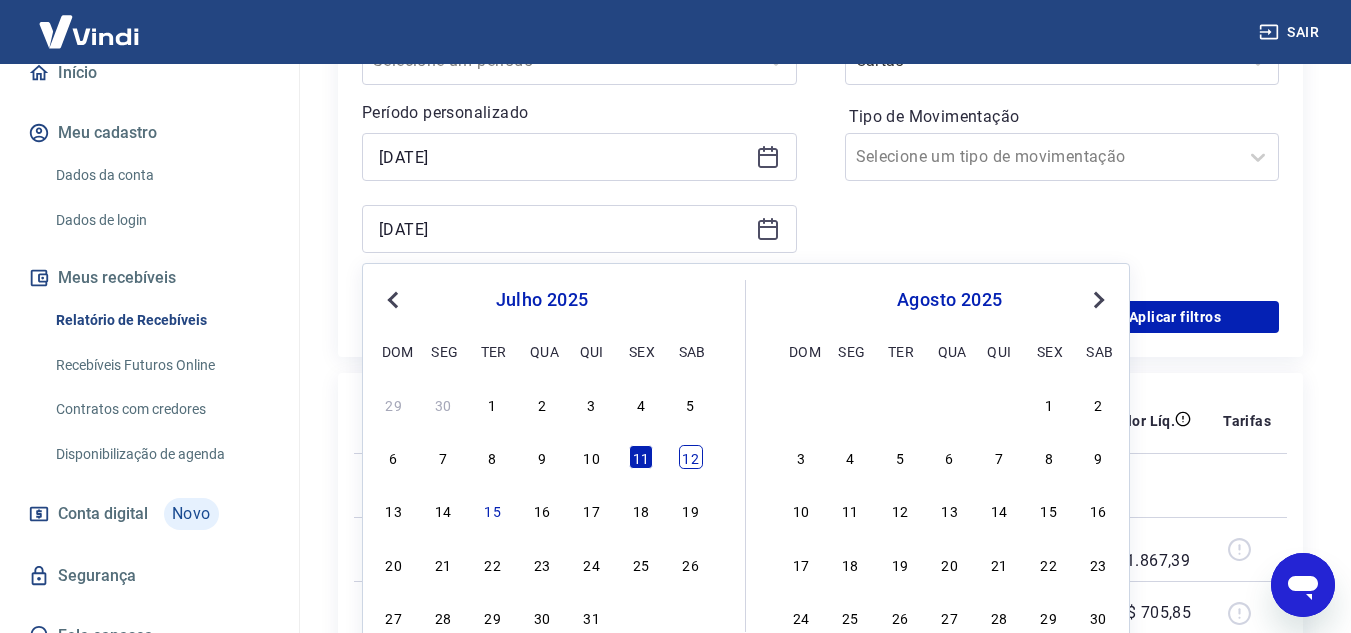 click on "12" at bounding box center [691, 457] 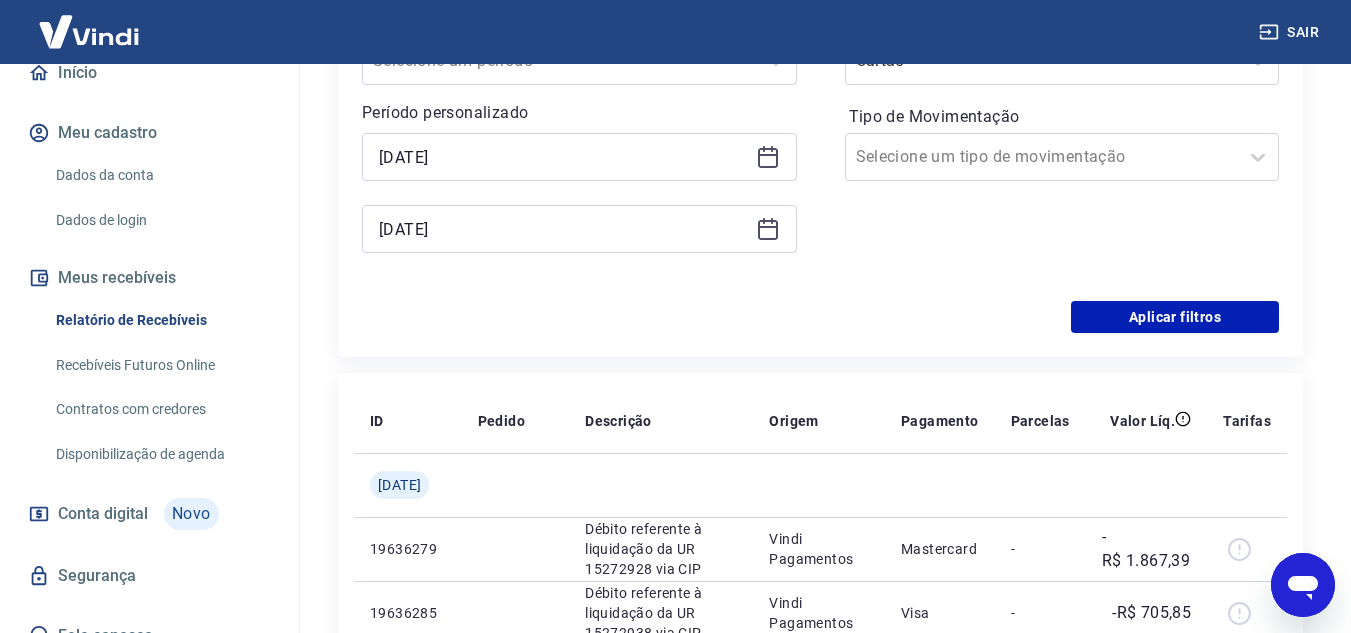 click 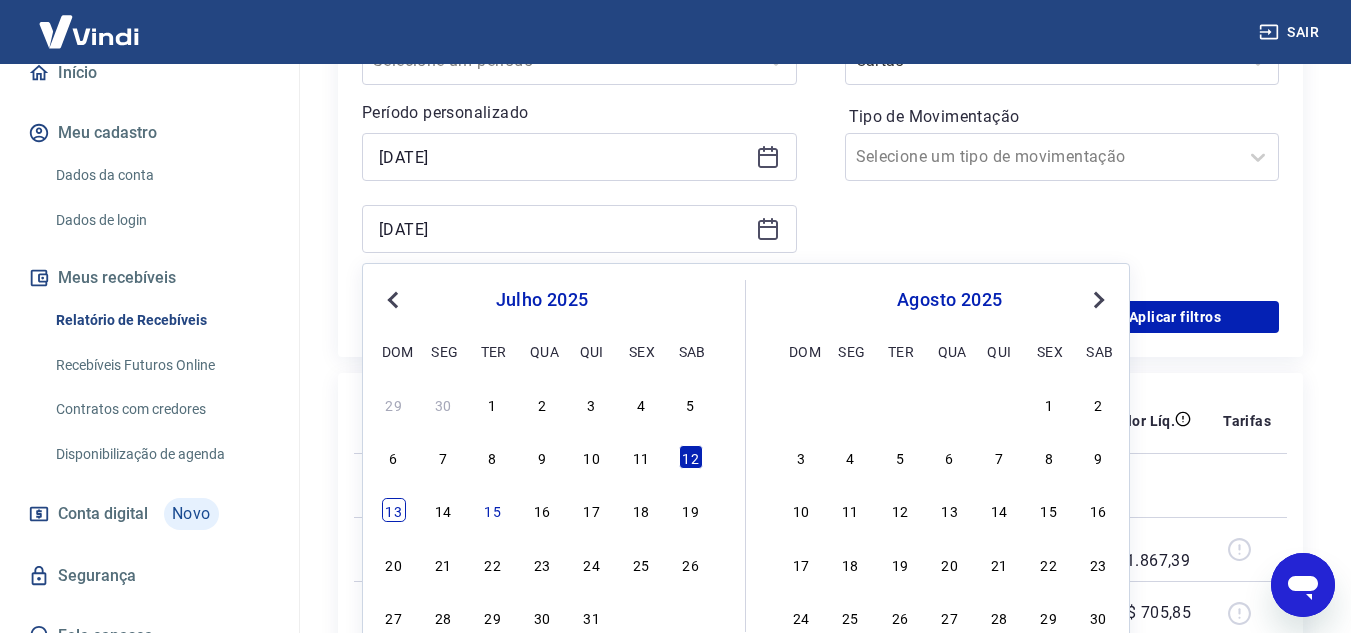 click on "13" at bounding box center [394, 510] 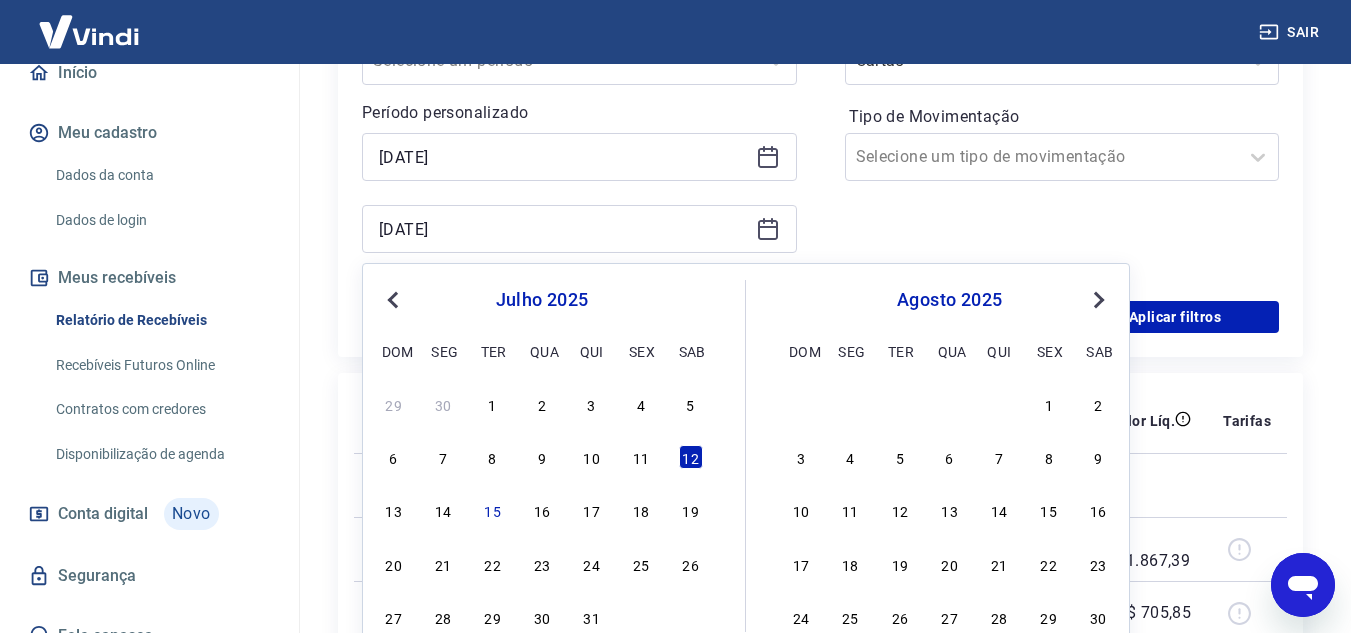 type on "[DATE]" 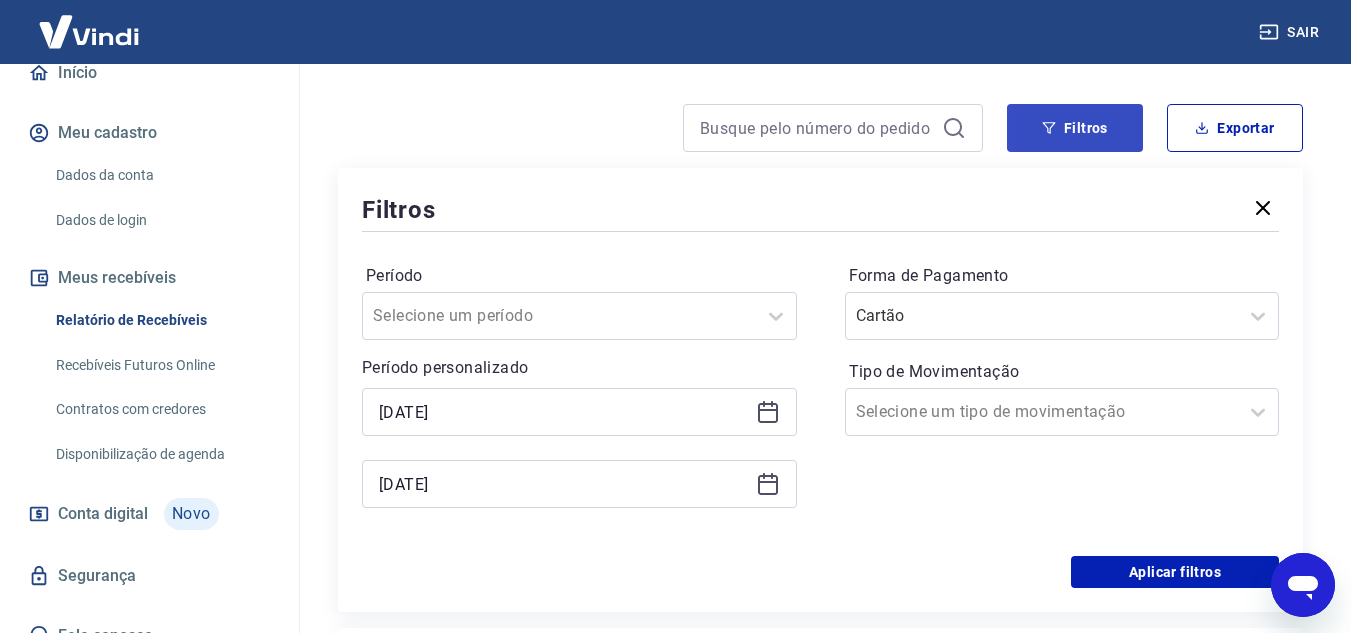 scroll, scrollTop: 100, scrollLeft: 0, axis: vertical 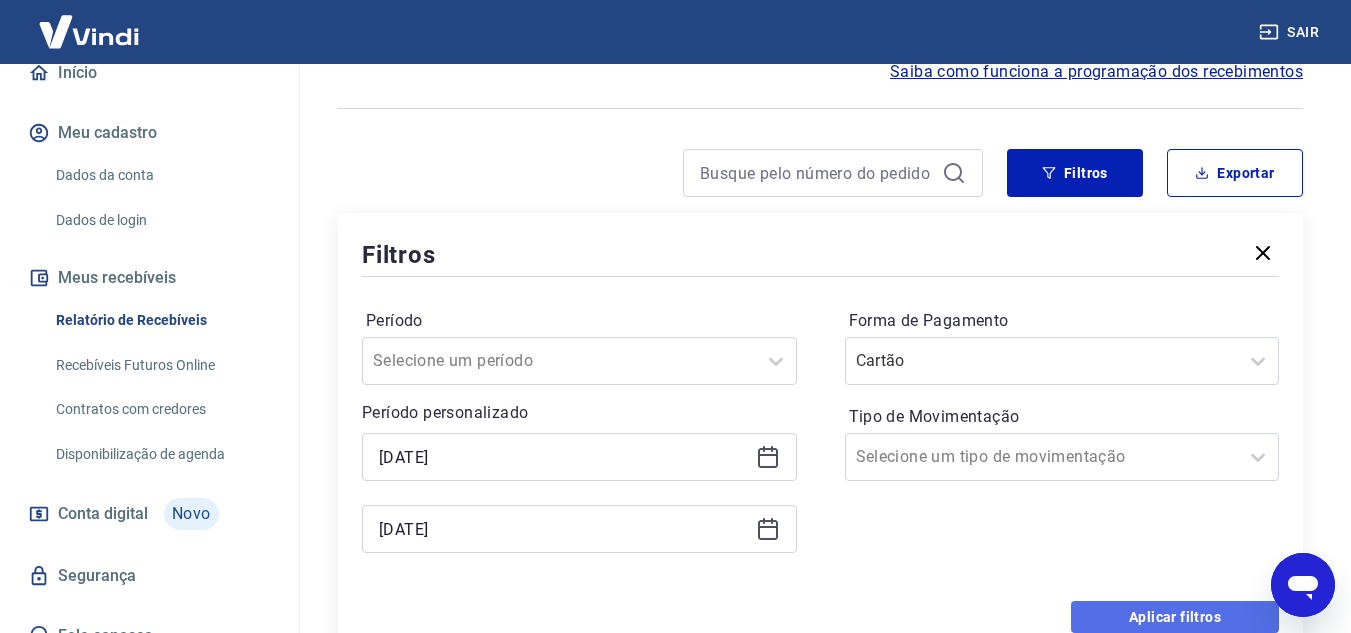 click on "Aplicar filtros" at bounding box center [1175, 617] 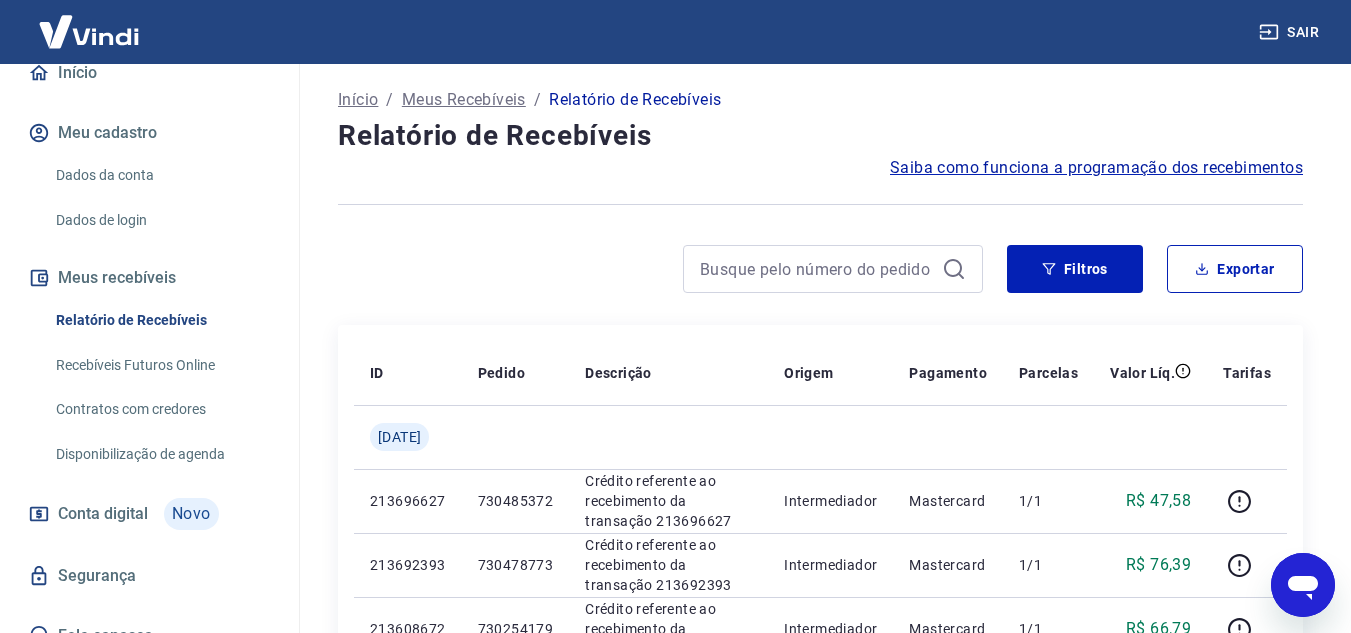 scroll, scrollTop: 0, scrollLeft: 0, axis: both 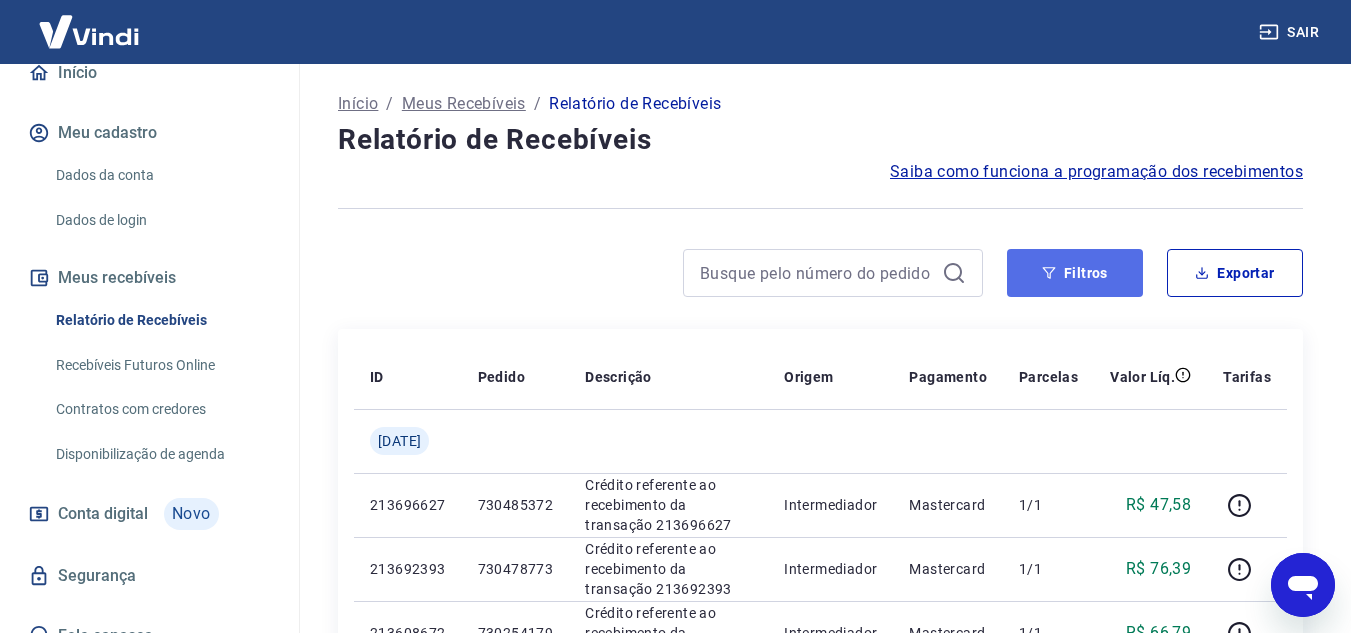 click 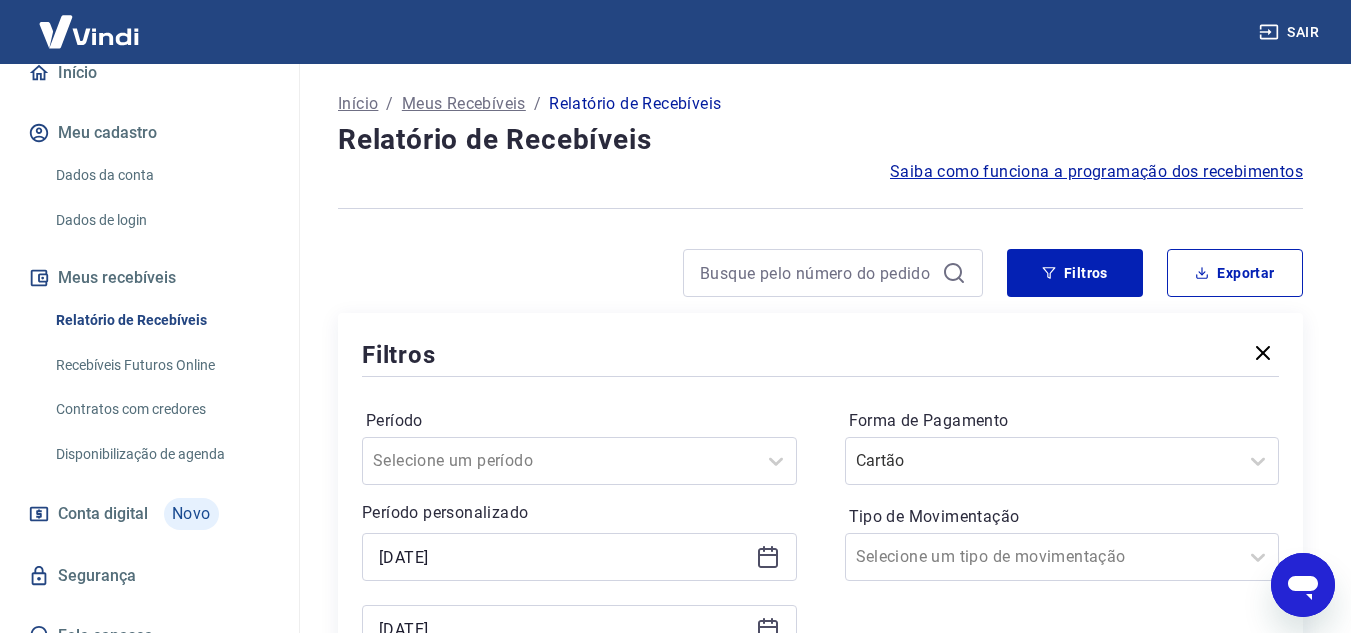 click 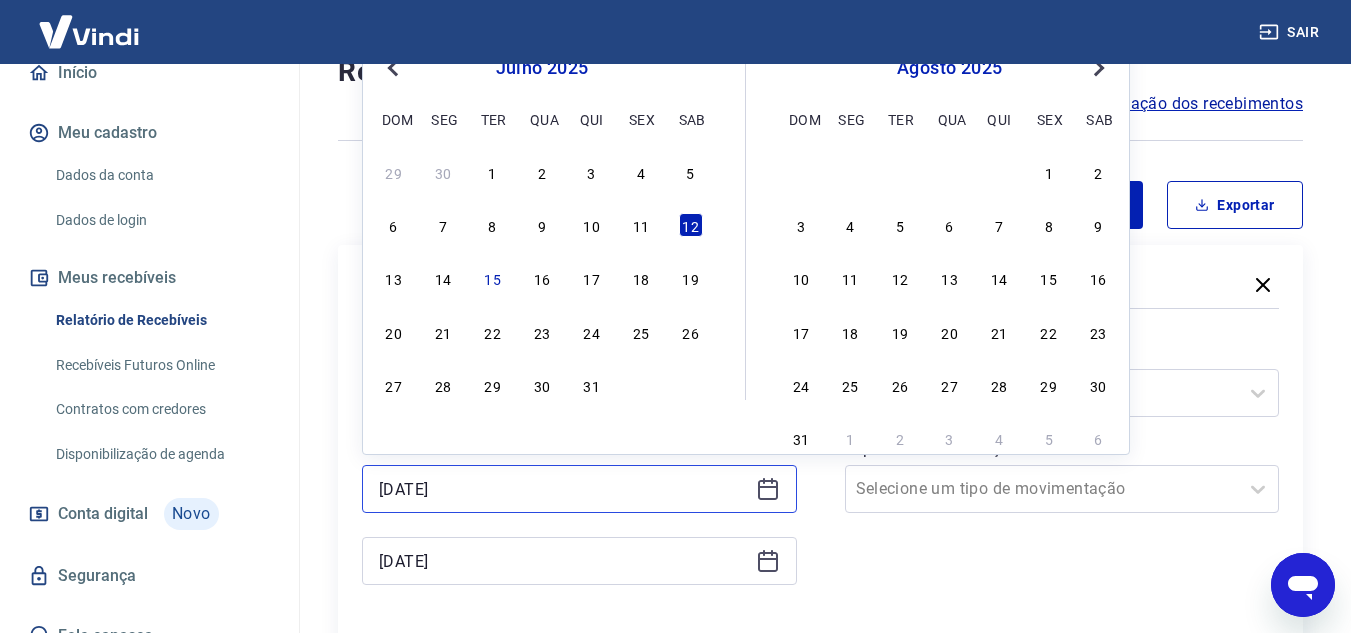 scroll, scrollTop: 100, scrollLeft: 0, axis: vertical 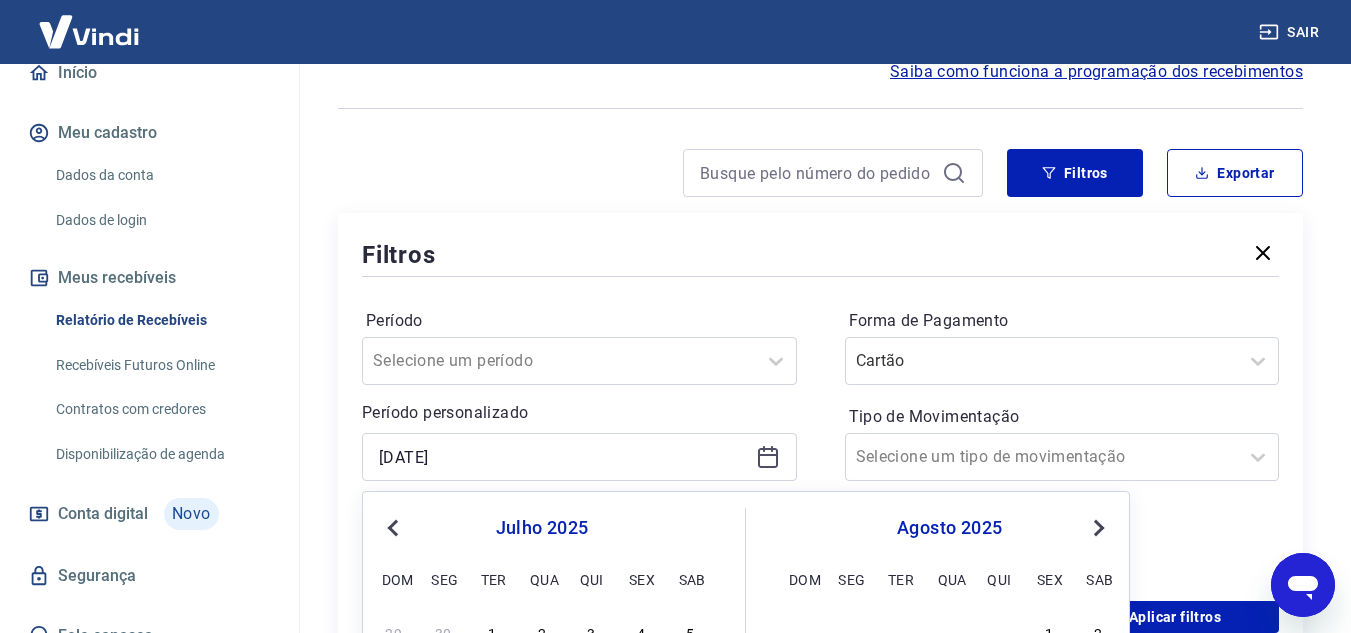 click 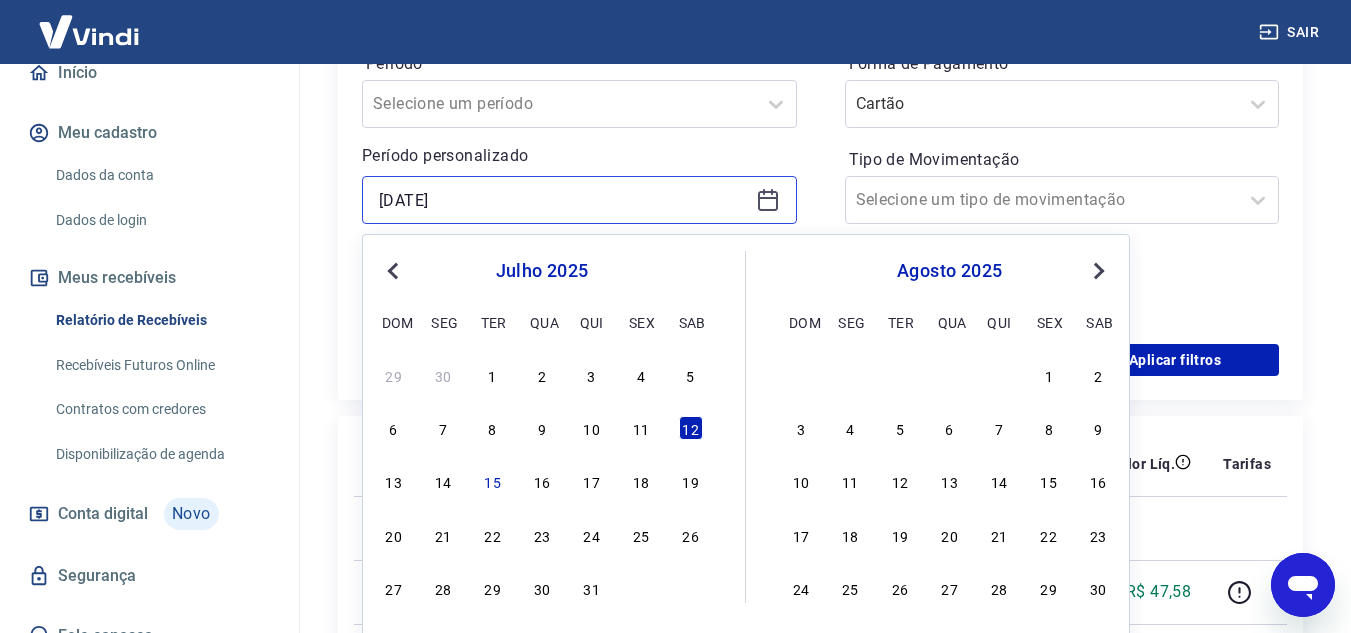 scroll, scrollTop: 400, scrollLeft: 0, axis: vertical 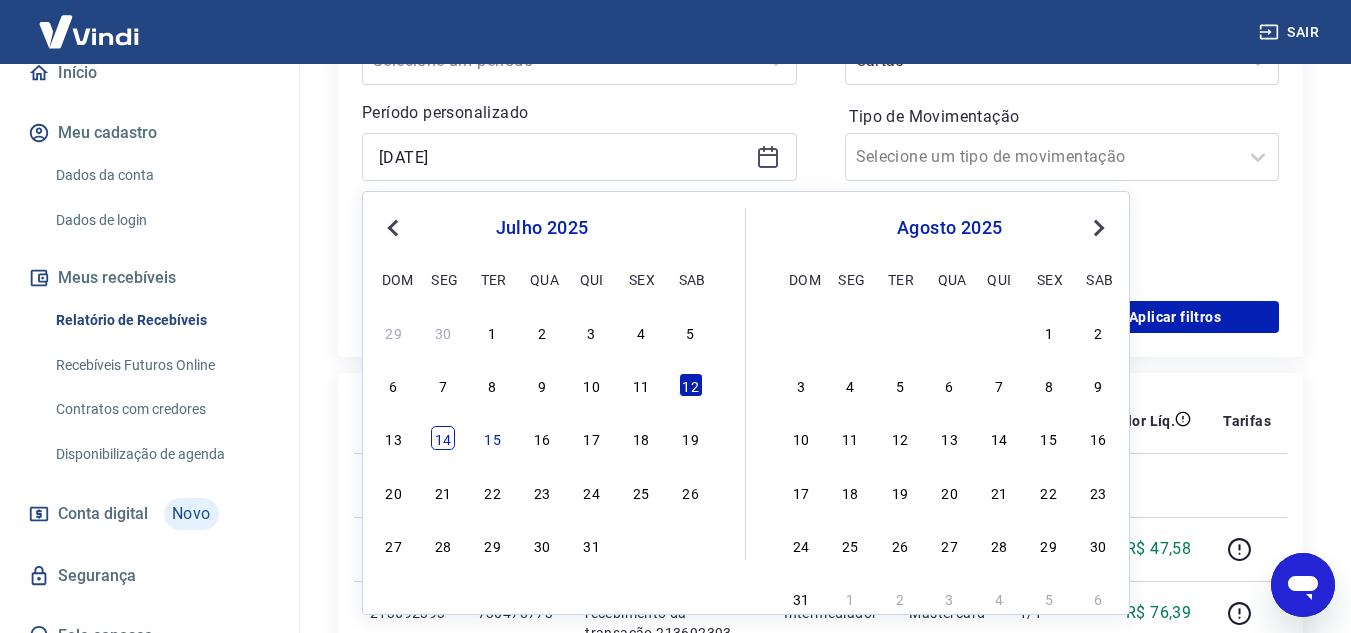 click on "14" at bounding box center [443, 438] 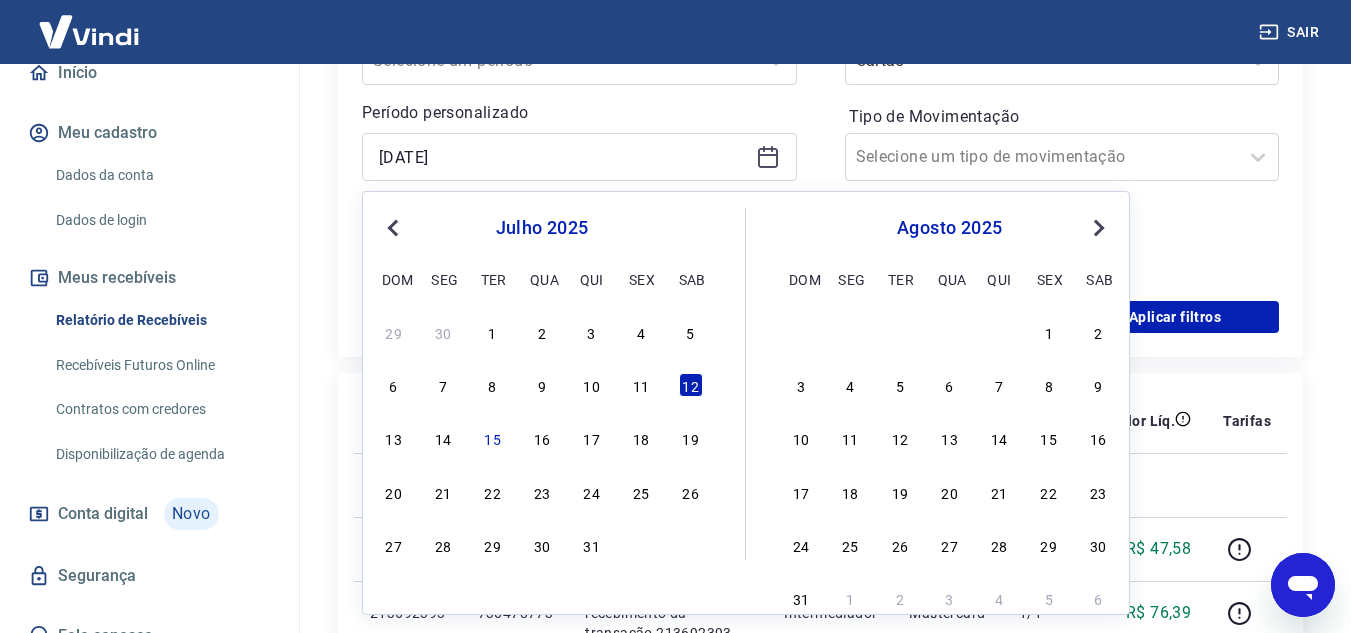 type on "[DATE]" 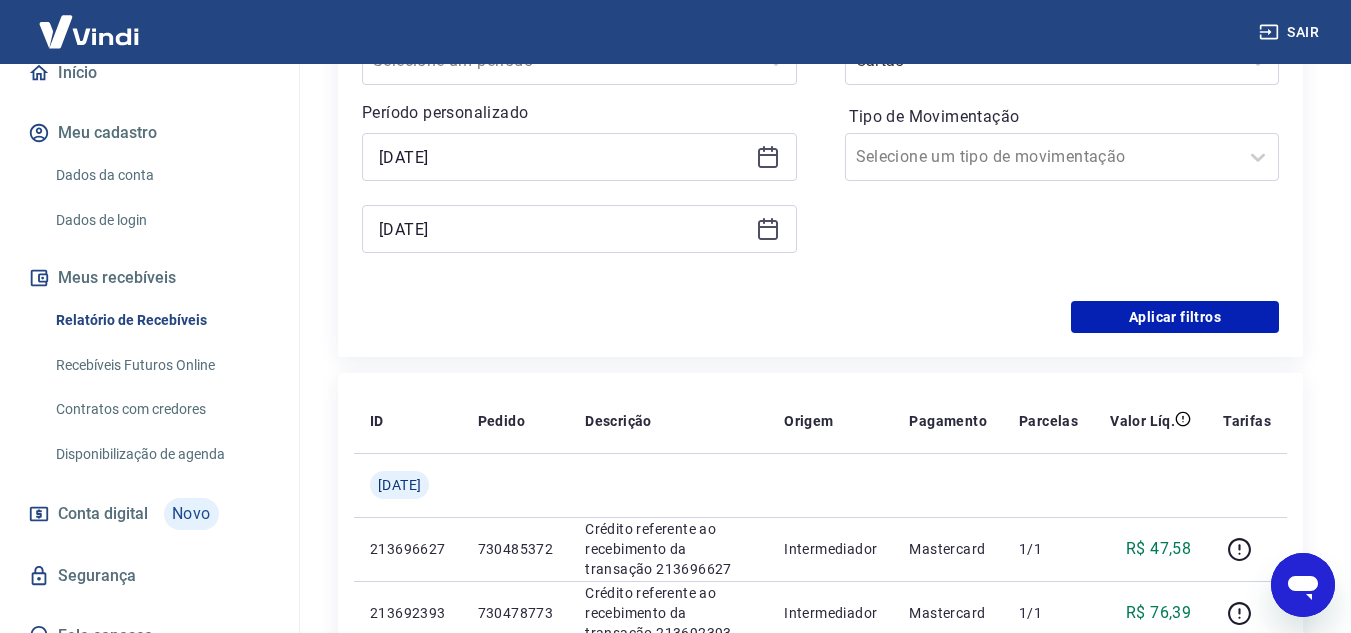 click on "[DATE]" at bounding box center [579, 229] 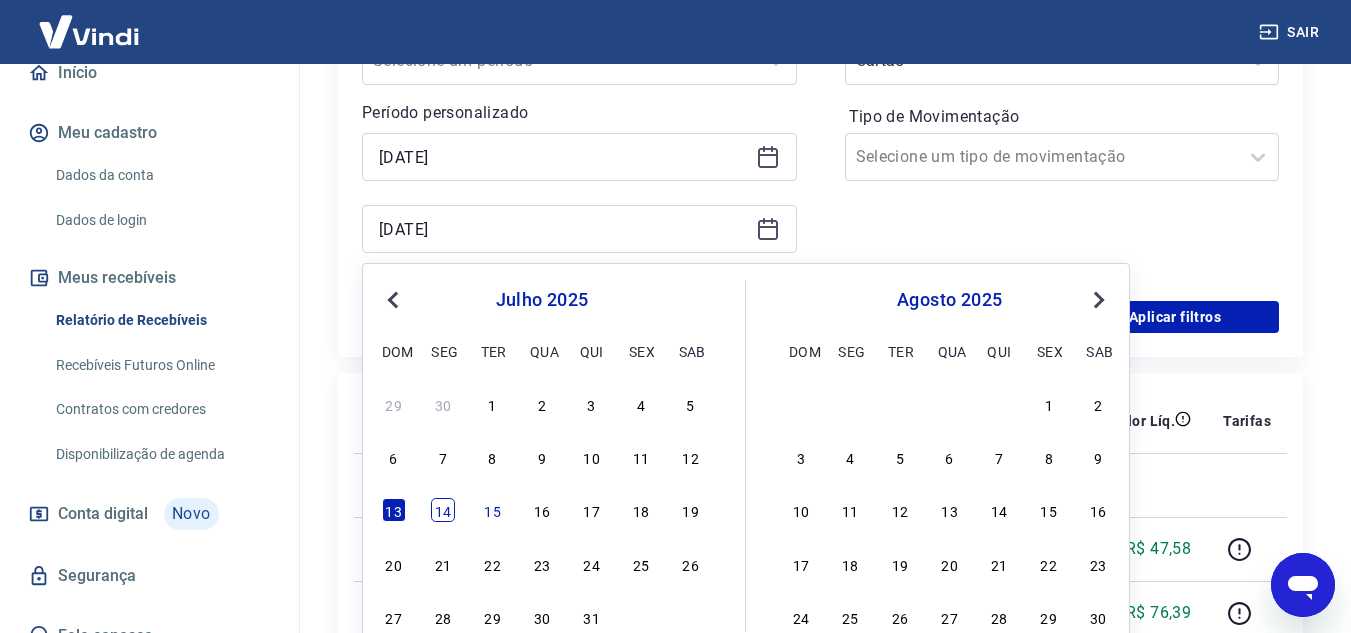 click on "14" at bounding box center (443, 510) 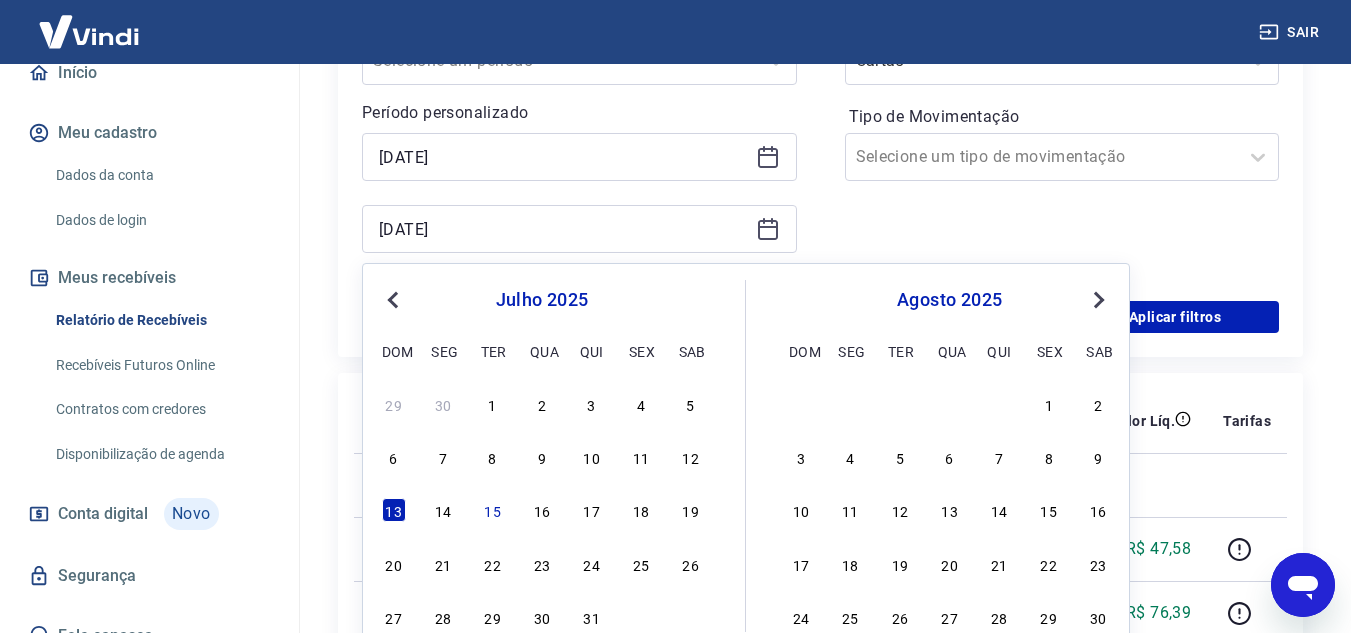 type on "[DATE]" 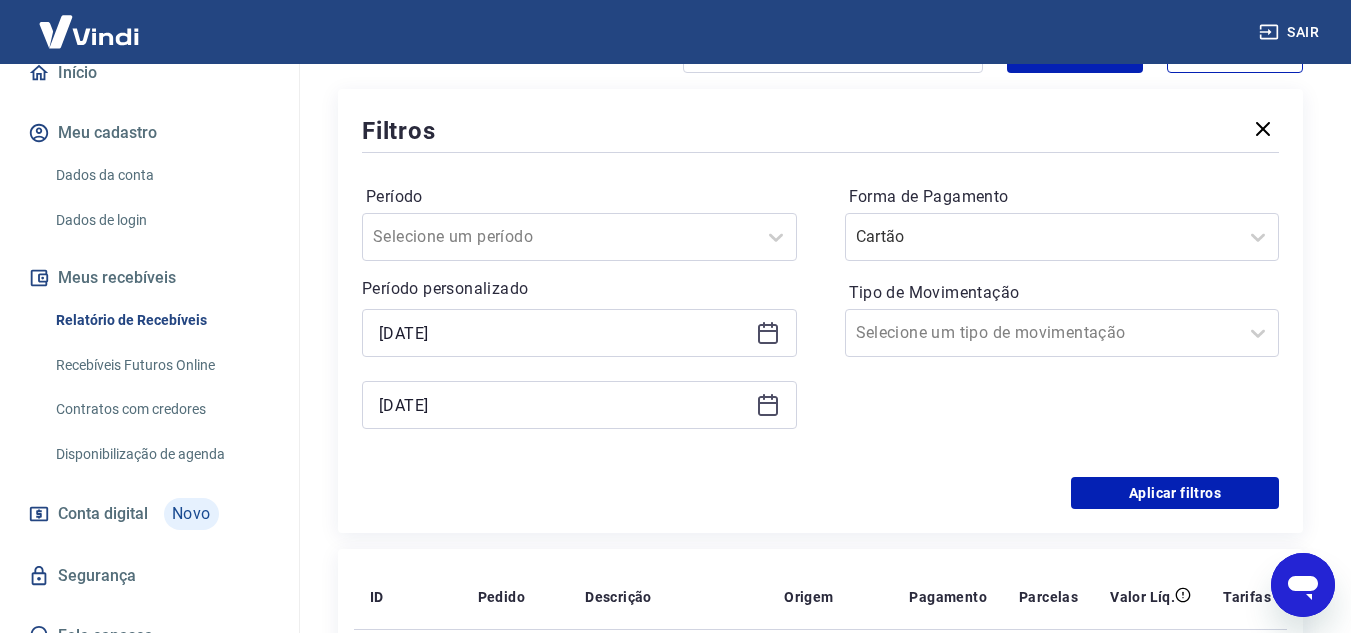 scroll, scrollTop: 400, scrollLeft: 0, axis: vertical 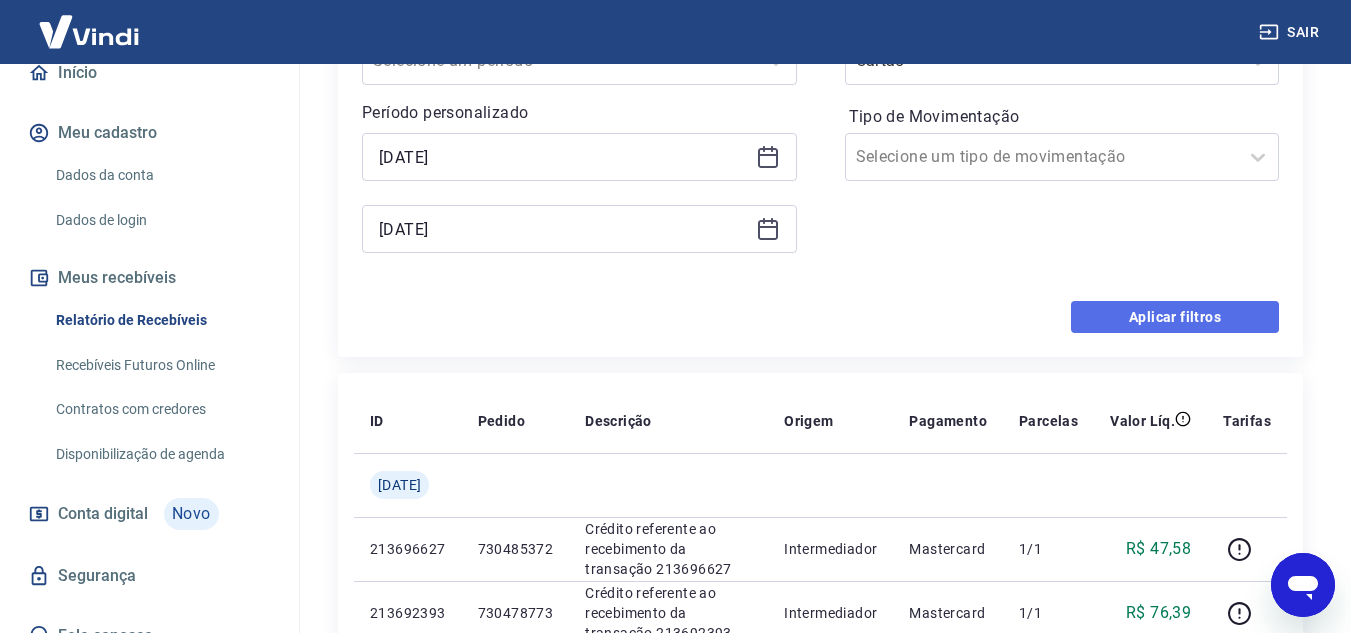 click on "Aplicar filtros" at bounding box center [1175, 317] 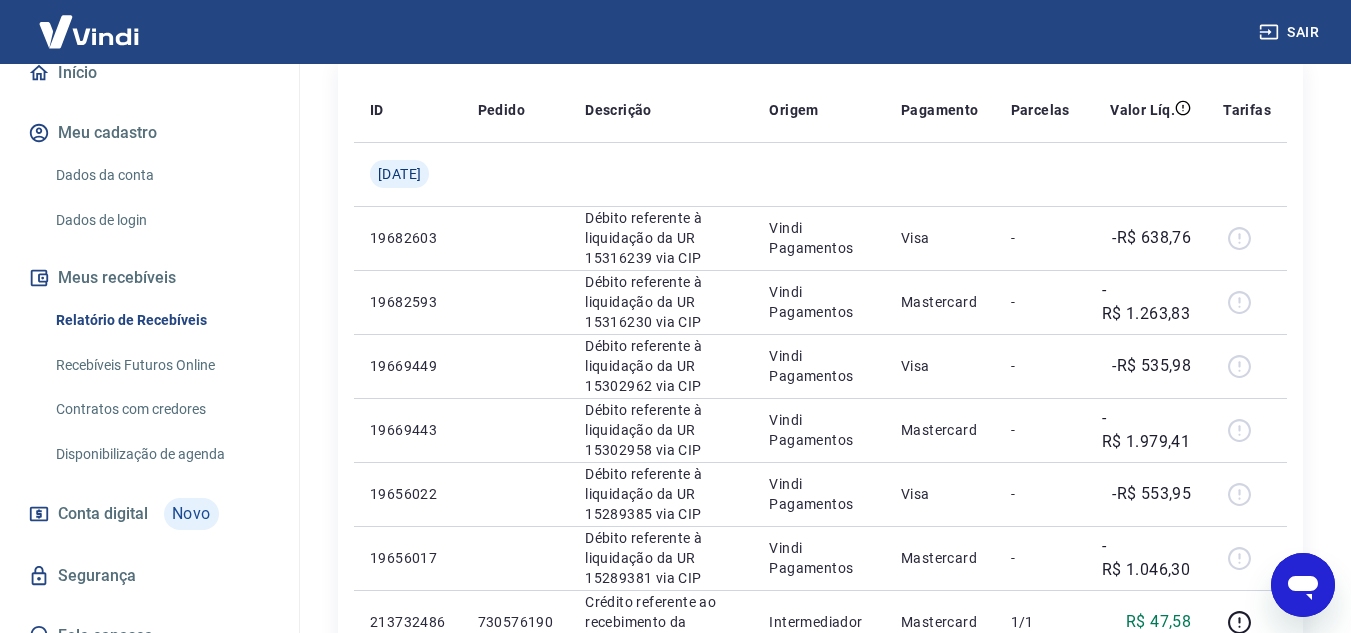 scroll, scrollTop: 300, scrollLeft: 0, axis: vertical 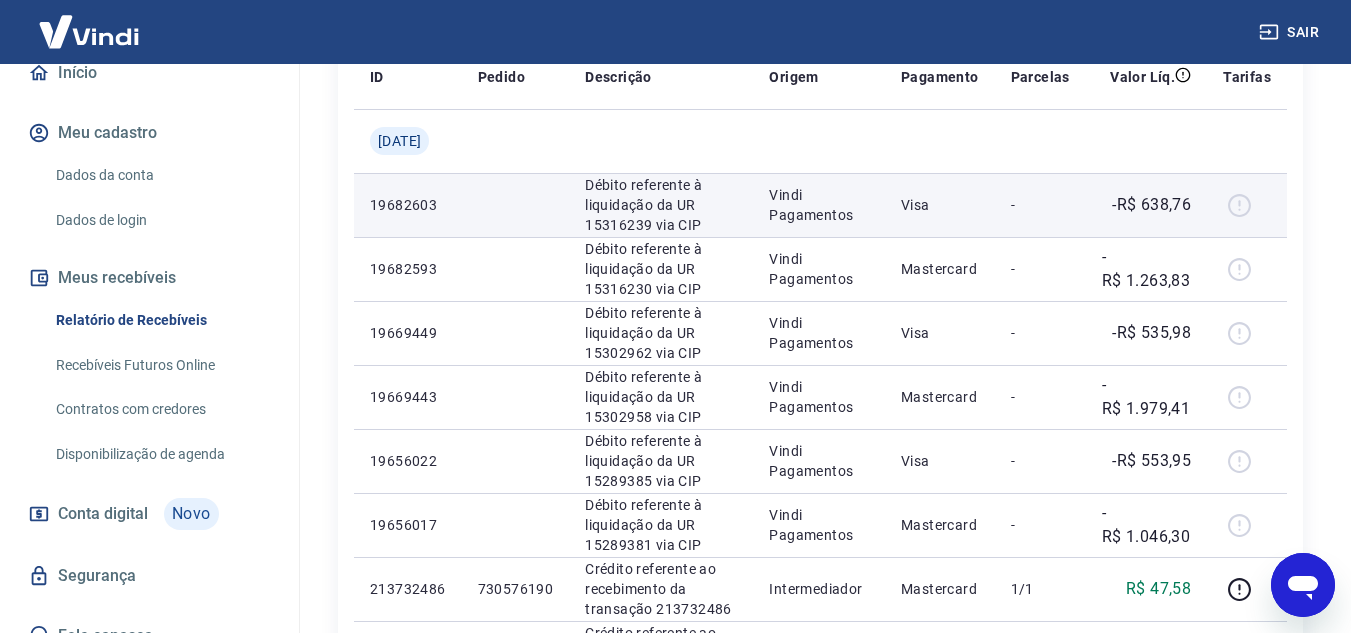 click on "Visa" at bounding box center [940, 205] 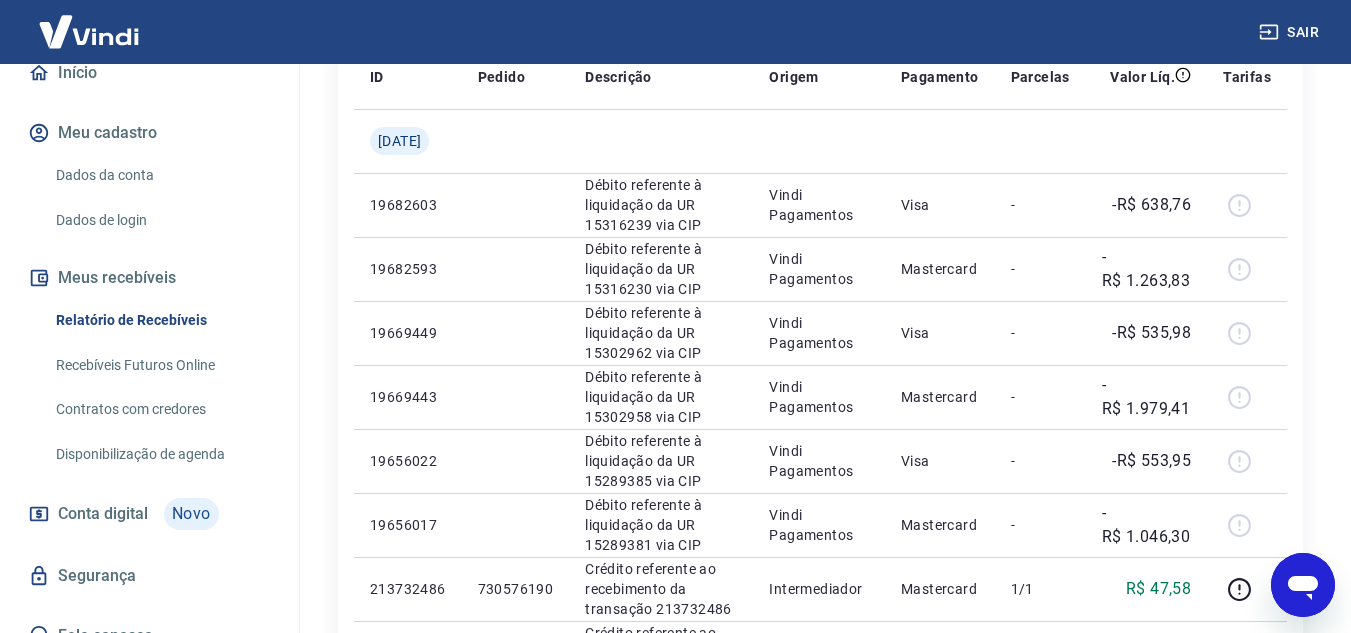 click on "Início / Meus Recebíveis / Relatório de Recebíveis Relatório de Recebíveis Saiba como funciona a programação dos recebimentos Saiba como funciona a programação dos recebimentos Filtros Exportar ID Pedido Descrição Origem Pagamento Parcelas Valor Líq. [PERSON_NAME][DATE] 19682603 Débito referente à liquidação da UR 15316239 via CIP Vindi Pagamentos Visa - -R$ 638,76 19682593 Débito referente à liquidação da UR 15316230 via CIP Vindi Pagamentos Mastercard - -R$ 1.263,83 19669449 Débito referente à liquidação da UR 15302962 via CIP Vindi Pagamentos Visa - -R$ 535,98 19669443 Débito referente à liquidação da UR 15302958 via CIP Vindi Pagamentos Mastercard - -R$ 1.979,41 19656022 Débito referente à liquidação da UR 15289385 via CIP Vindi Pagamentos Visa - -R$ 553,95 19656017 Débito referente à liquidação da UR 15289381 via CIP Vindi Pagamentos Mastercard - -R$ 1.046,30 213732486 730576190 Crédito referente ao recebimento da transação 213732486 Intermediador Mastercard" at bounding box center (820, 730) 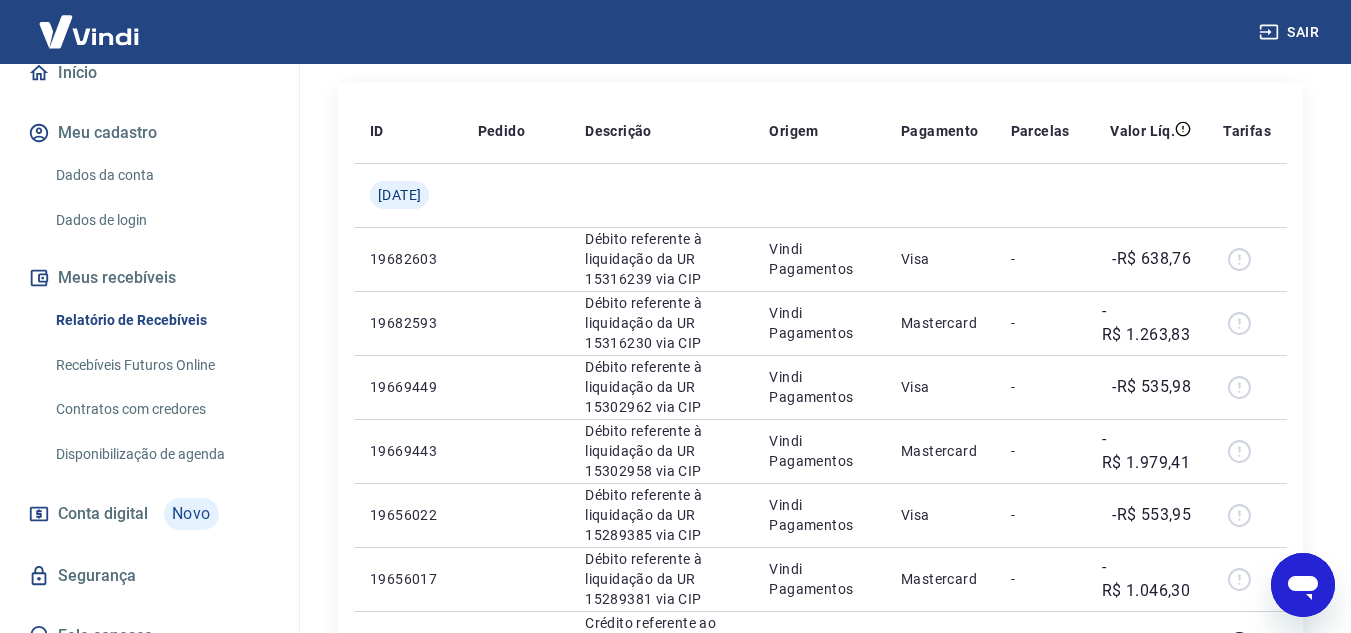 scroll, scrollTop: 100, scrollLeft: 0, axis: vertical 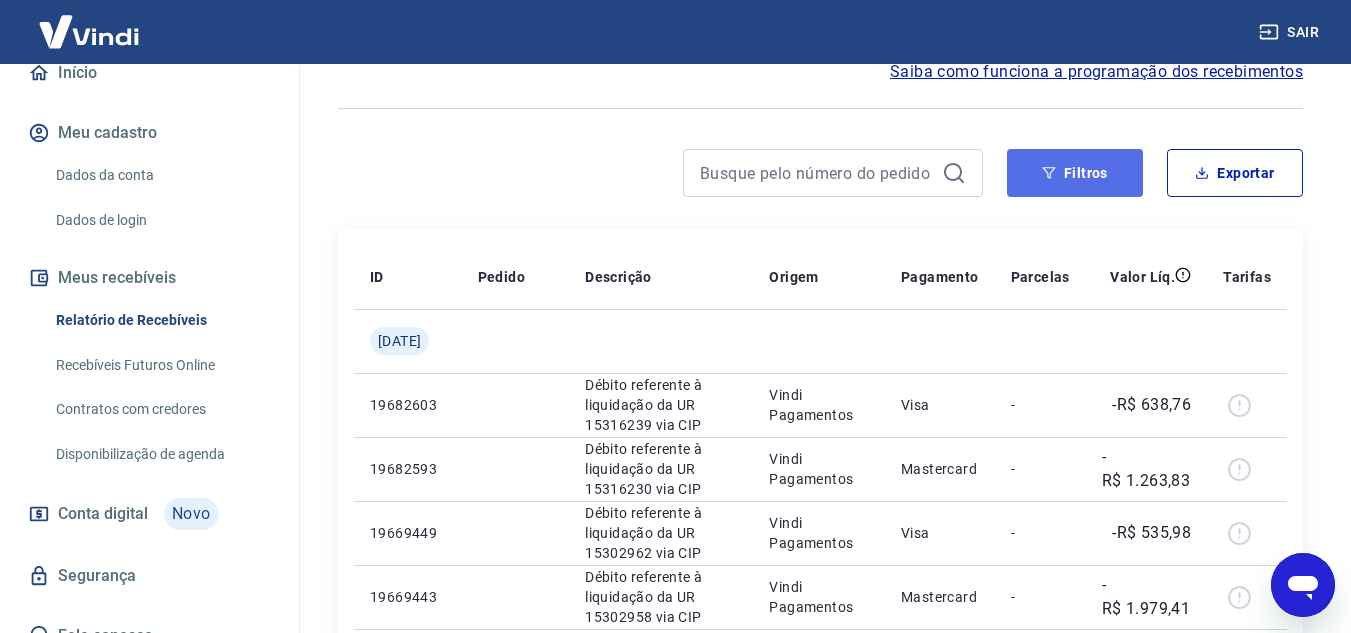 click on "Filtros" at bounding box center (1075, 173) 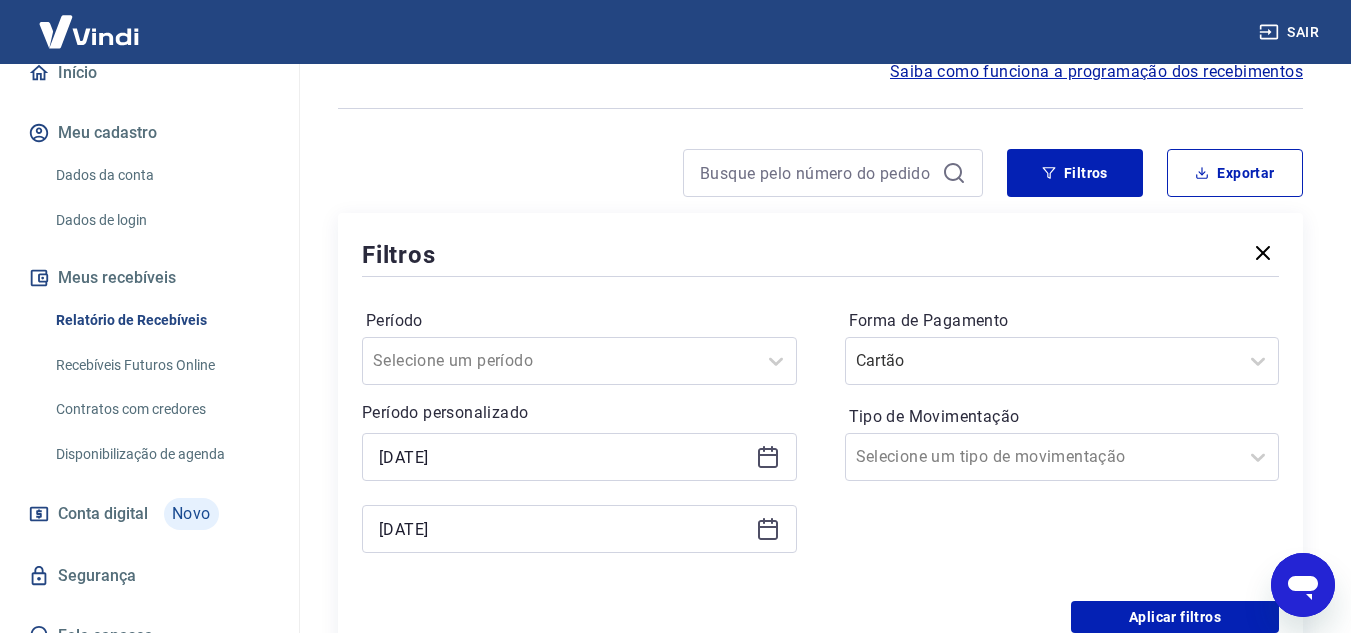 click 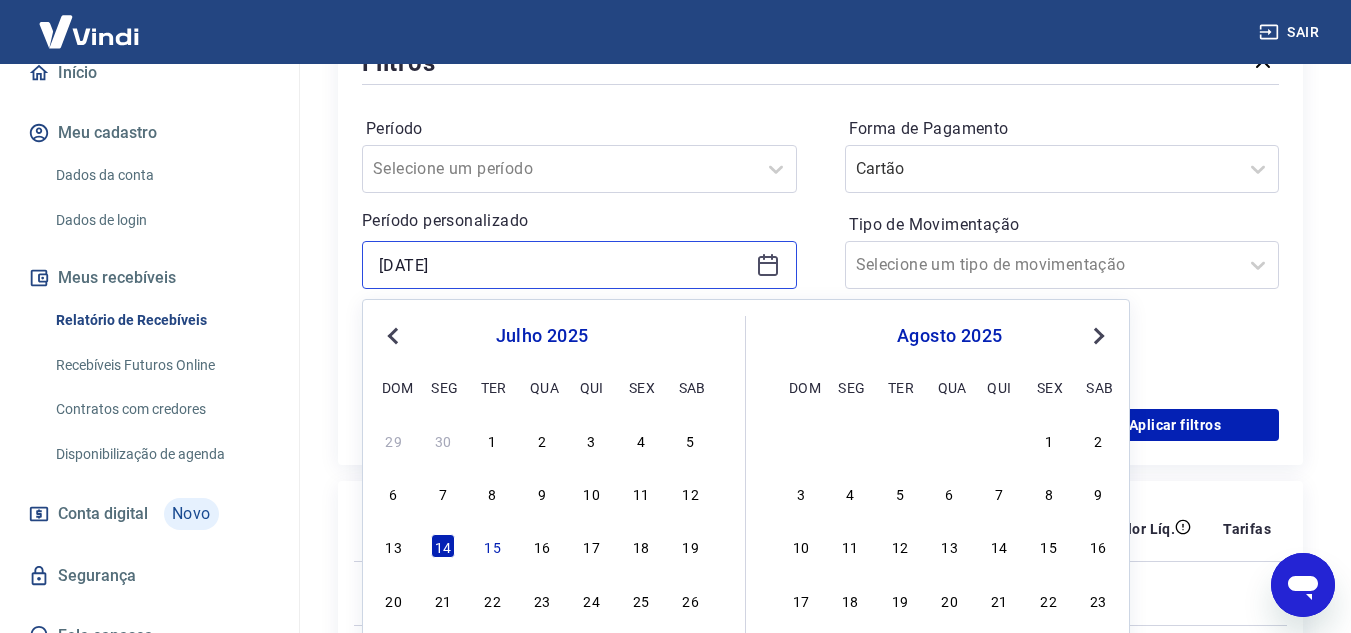 scroll, scrollTop: 300, scrollLeft: 0, axis: vertical 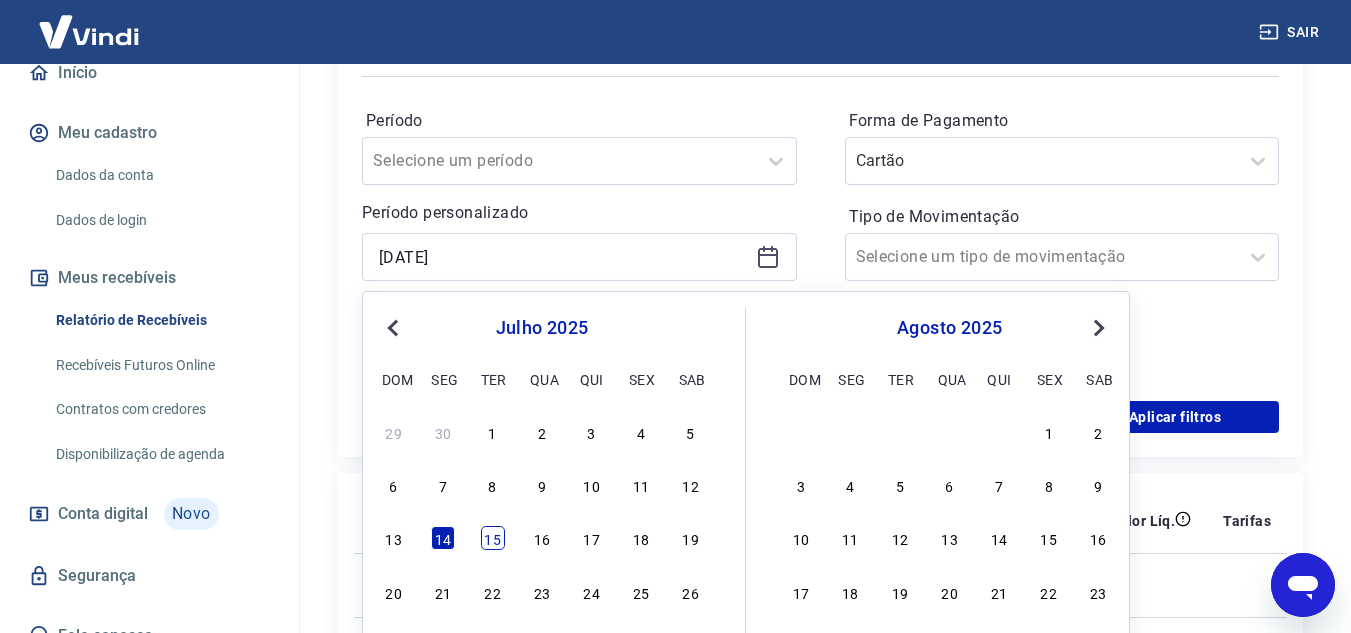 click on "15" at bounding box center (493, 538) 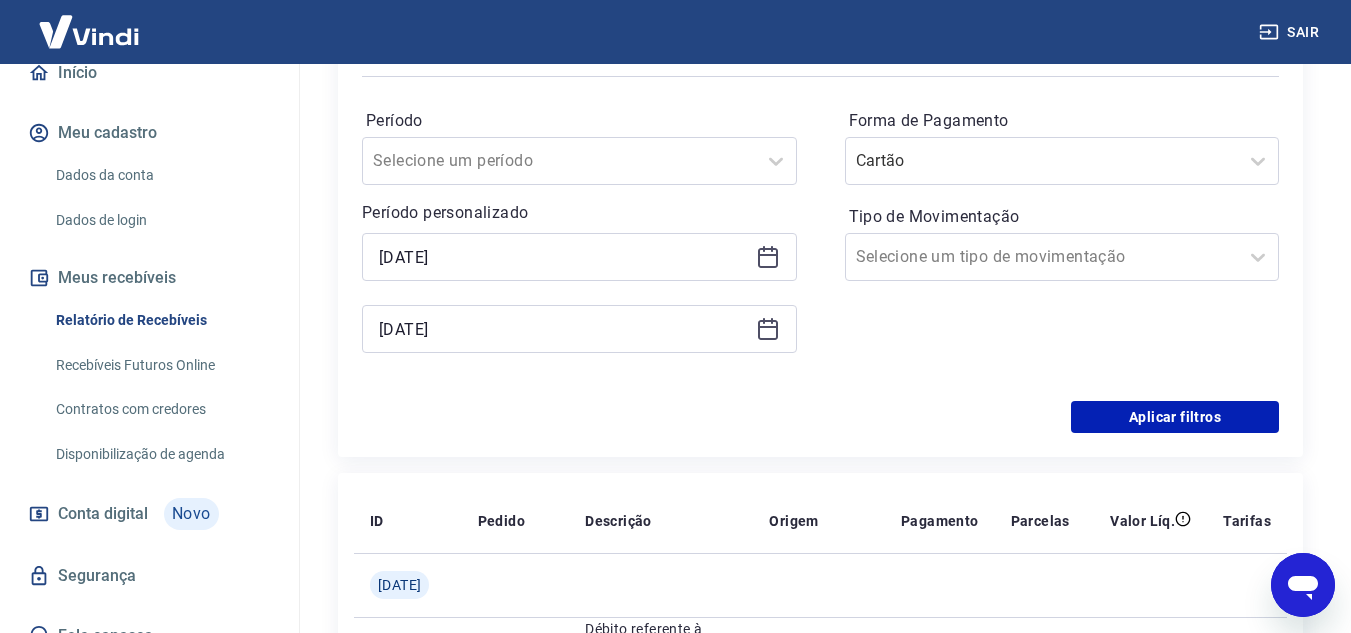 type on "[DATE]" 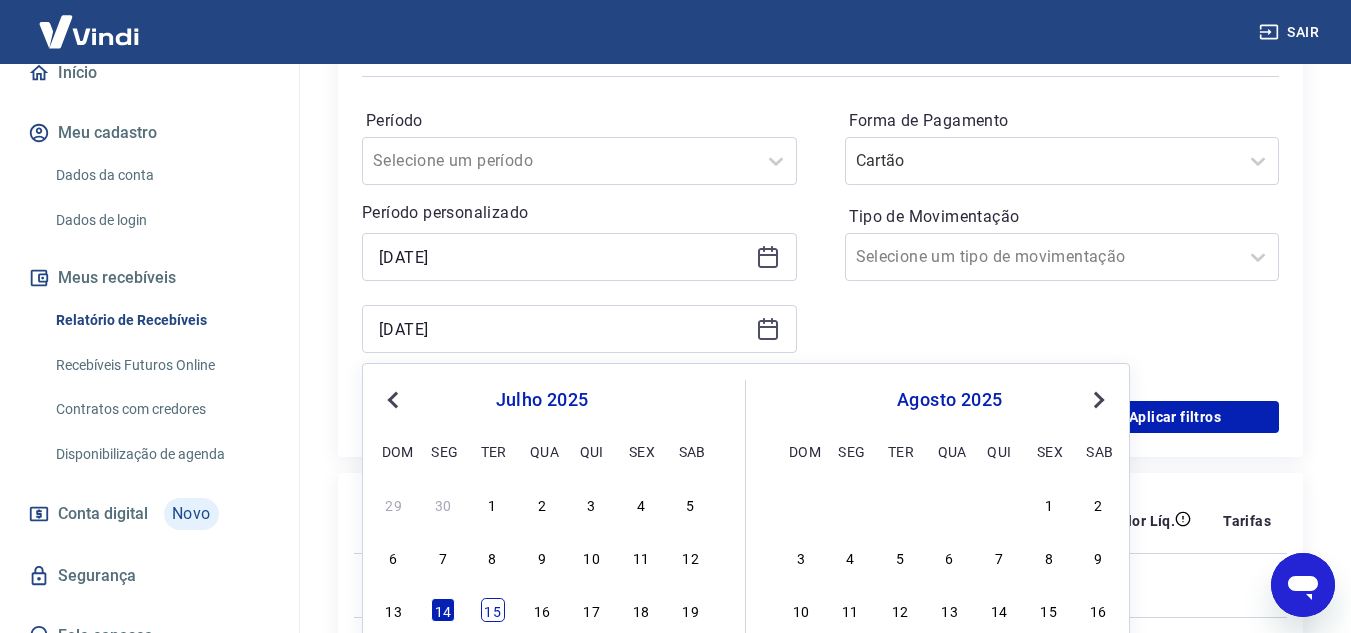 click on "15" at bounding box center (493, 610) 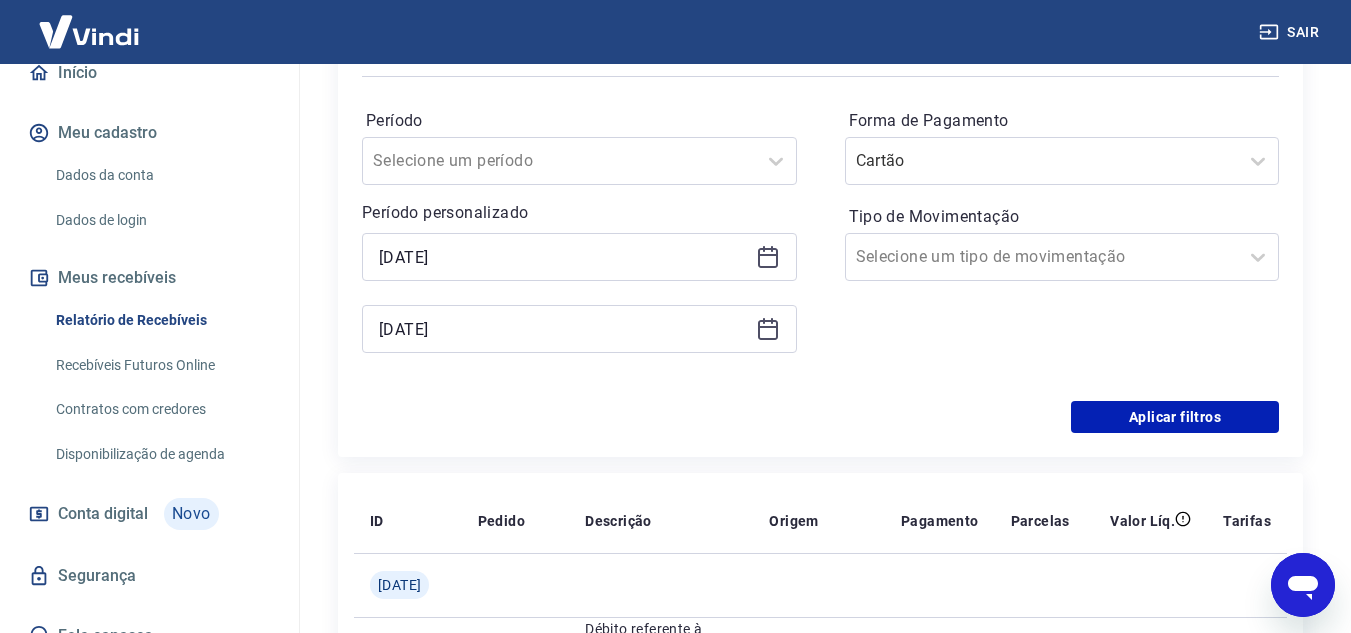 type on "[DATE]" 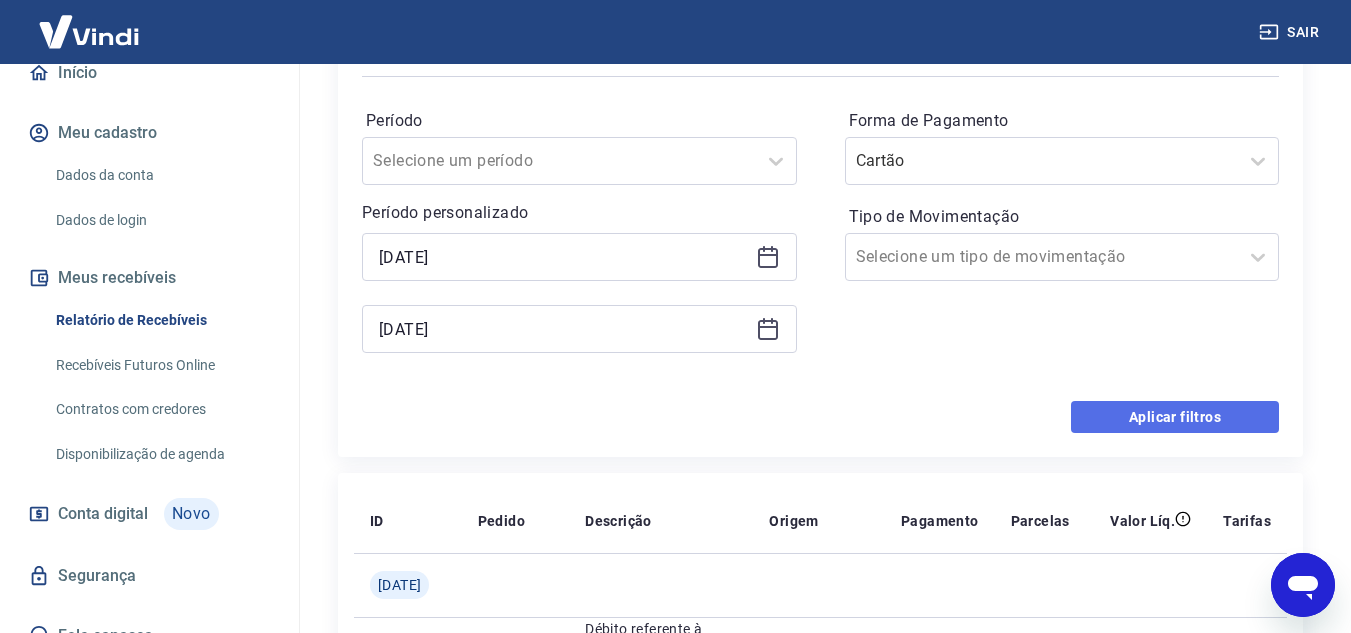 click on "Aplicar filtros" at bounding box center [1175, 417] 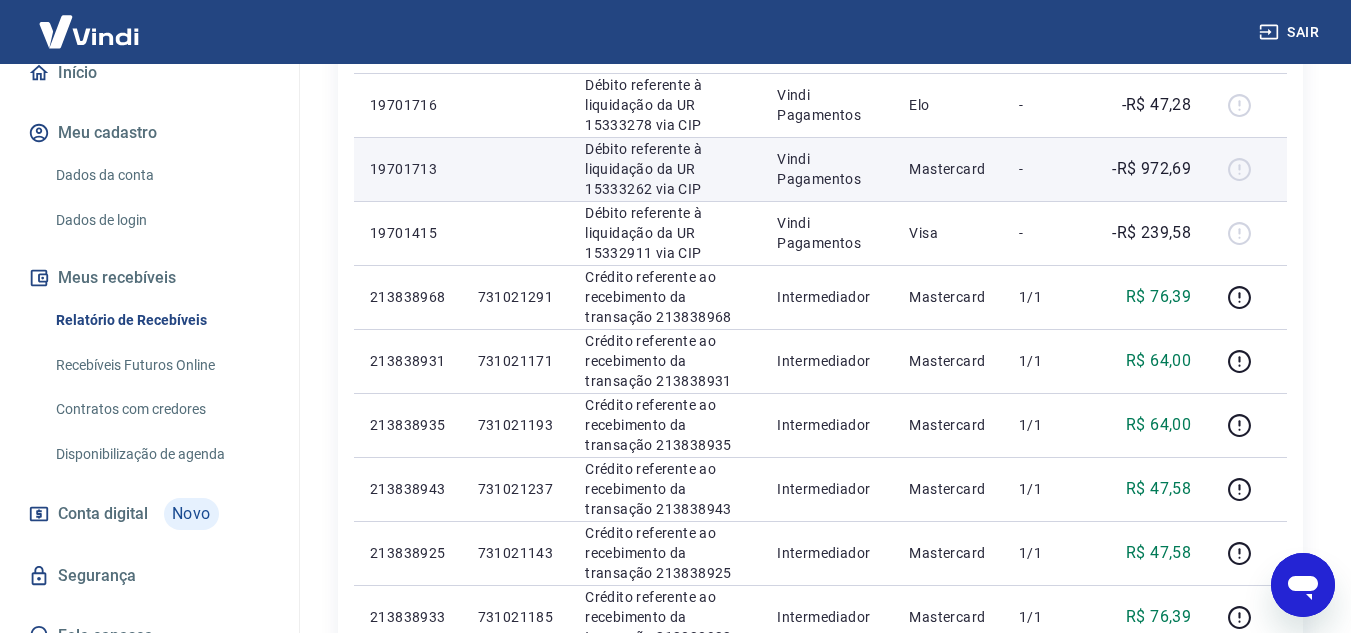 scroll, scrollTop: 500, scrollLeft: 0, axis: vertical 